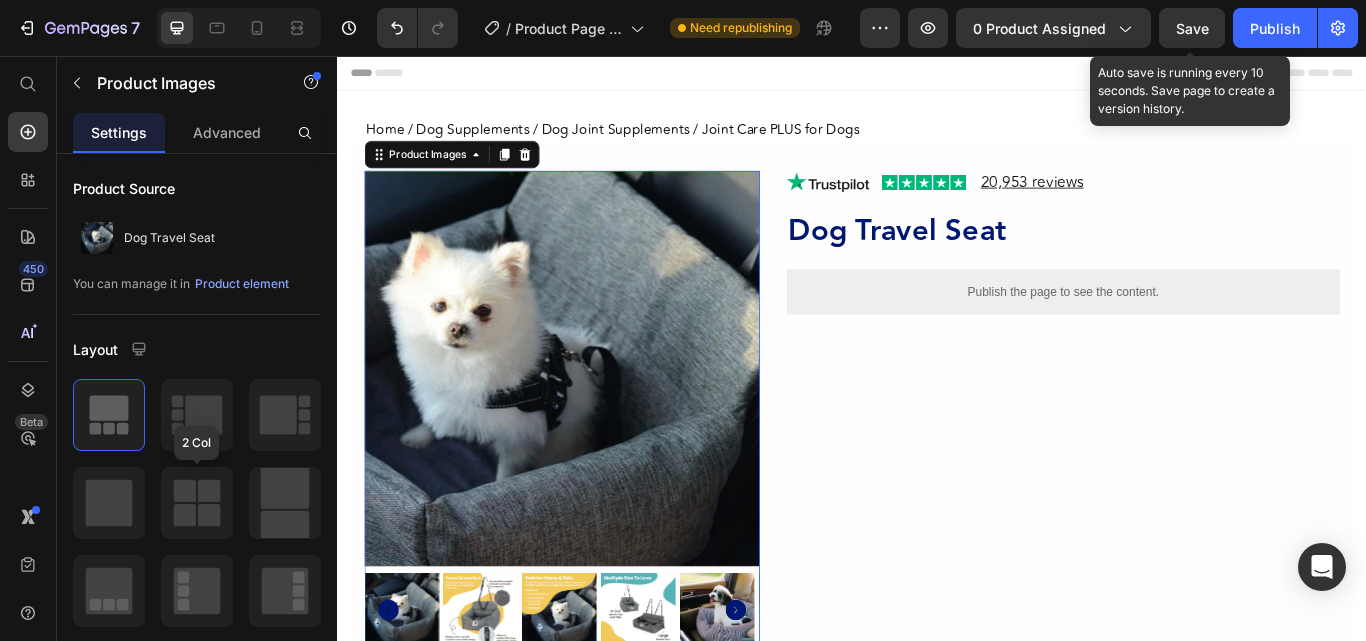 click on "Publish the page to see the content." at bounding box center [1183, 331] 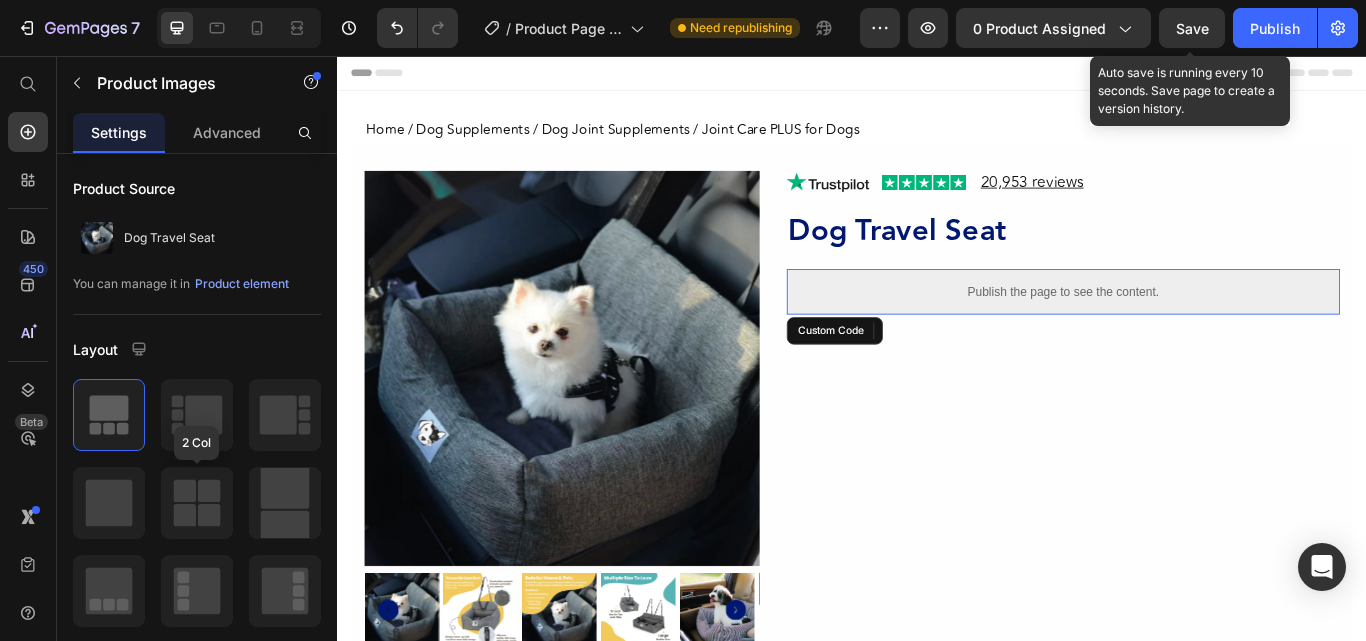 scroll, scrollTop: 0, scrollLeft: 0, axis: both 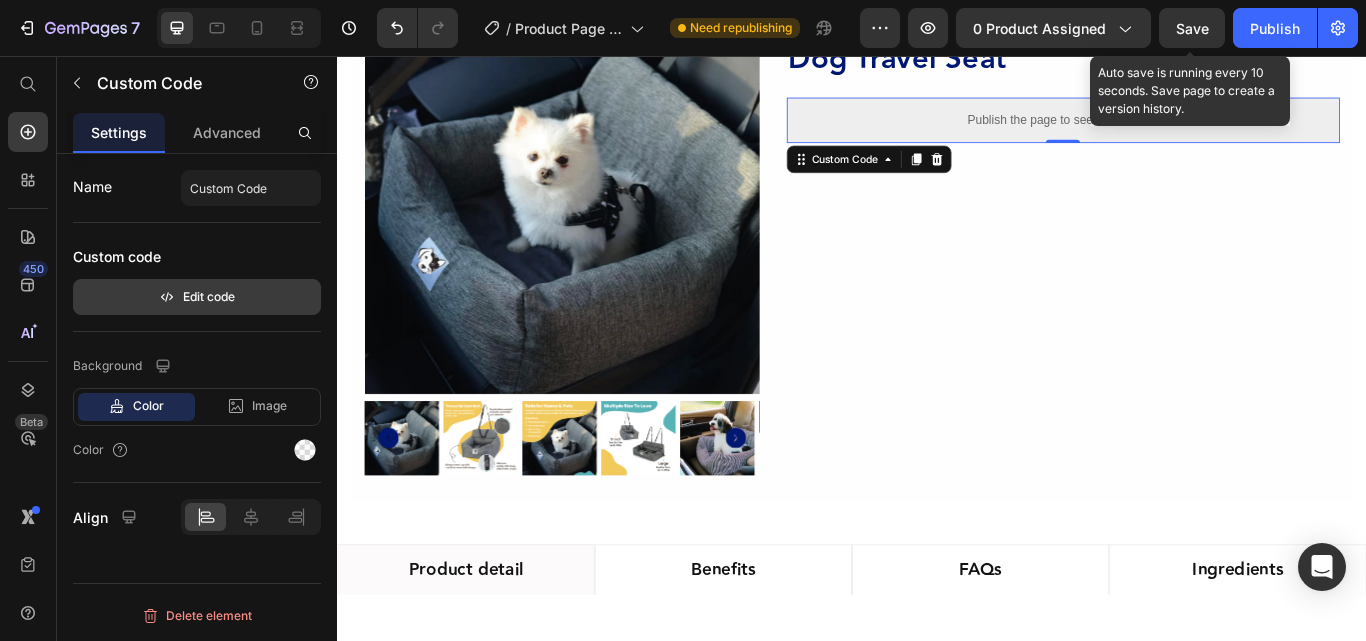 click on "Edit code" at bounding box center [197, 297] 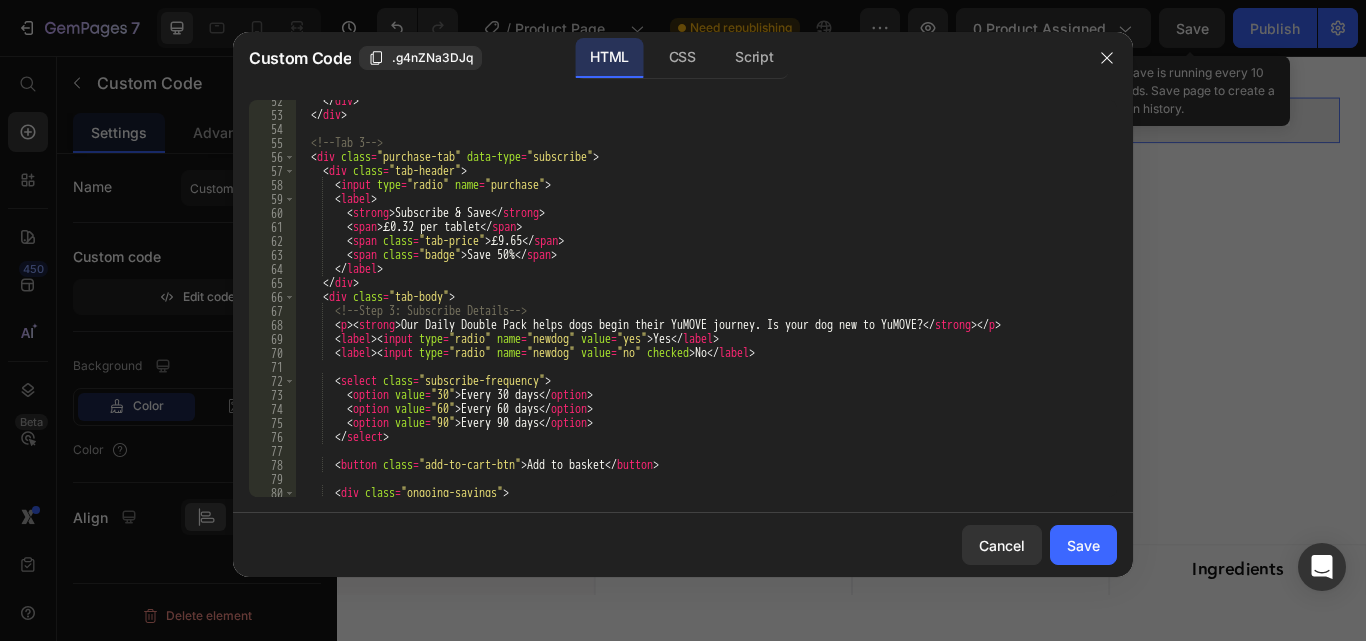 scroll, scrollTop: 720, scrollLeft: 0, axis: vertical 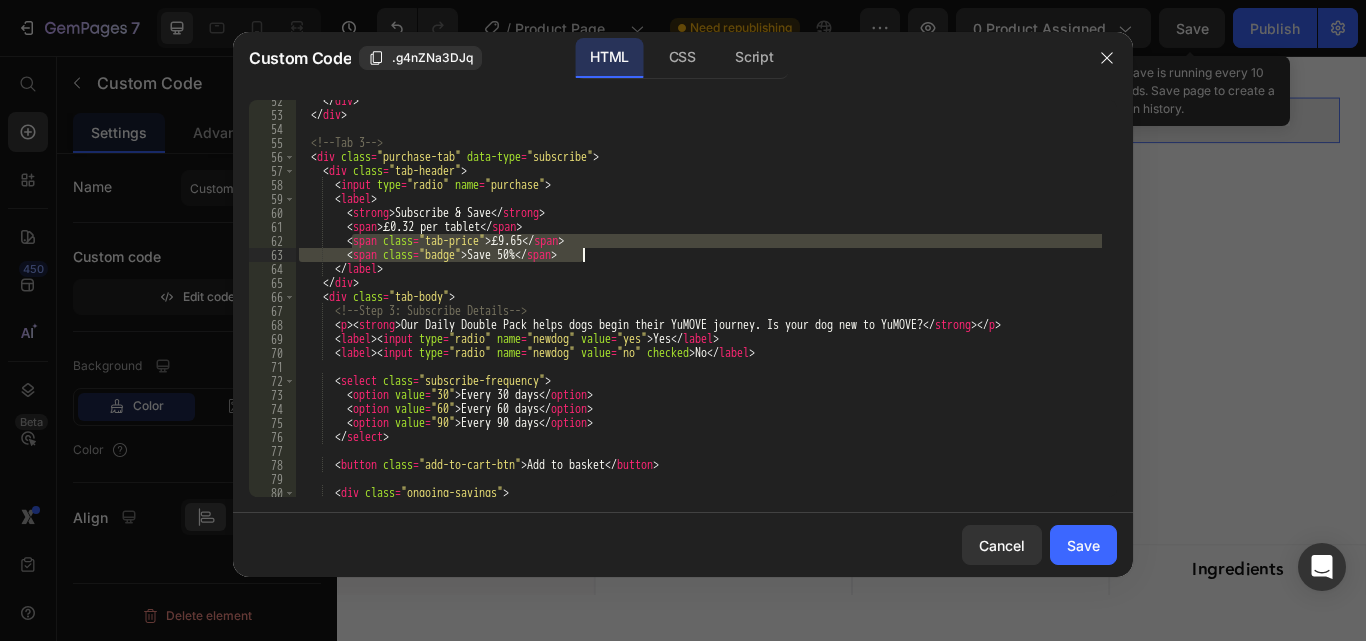 drag, startPoint x: 353, startPoint y: 241, endPoint x: 592, endPoint y: 256, distance: 239.47025 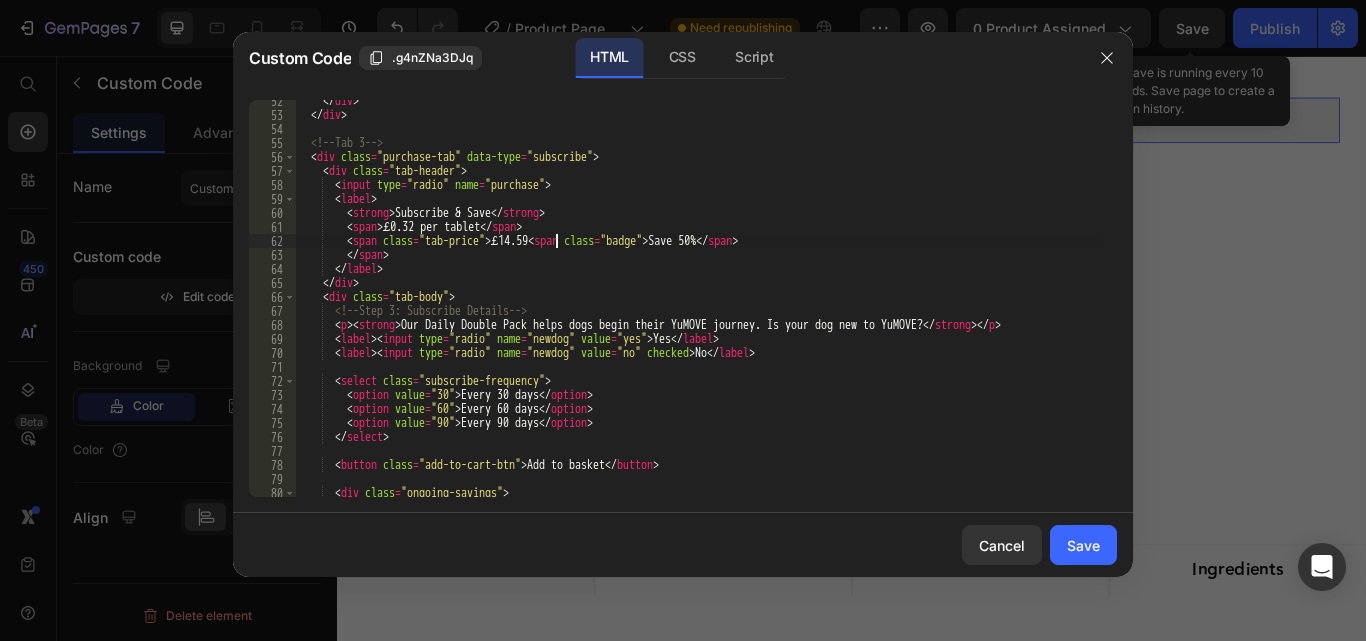 click on "£0.32 per tablet £14.59  Save 50%" at bounding box center [698, 306] 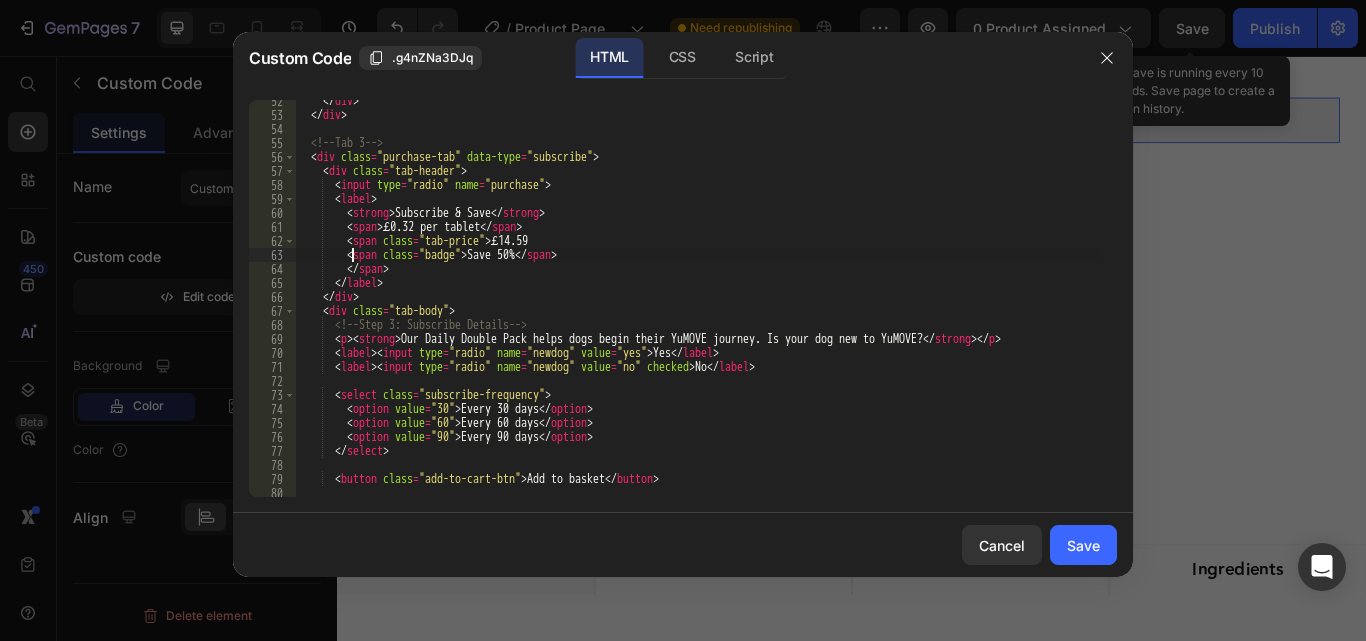 scroll, scrollTop: 0, scrollLeft: 4, axis: horizontal 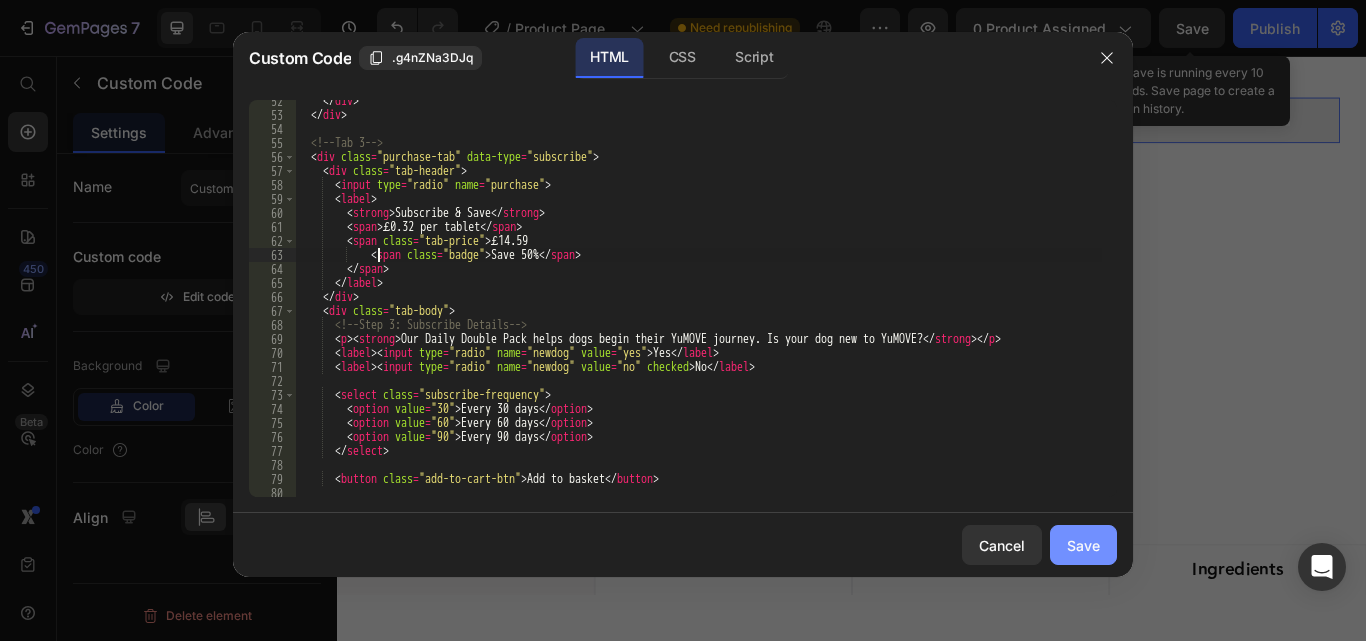 type on "<span class="badge">Save 50%</span>" 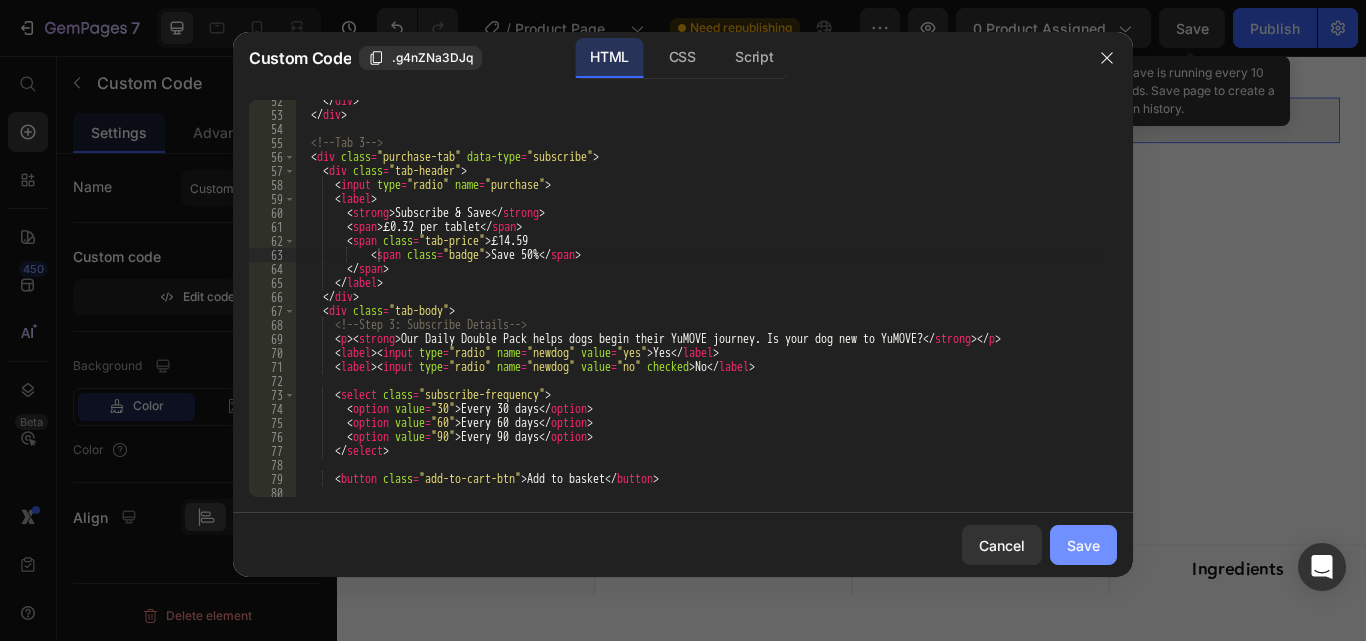 drag, startPoint x: 1072, startPoint y: 545, endPoint x: 671, endPoint y: 559, distance: 401.24432 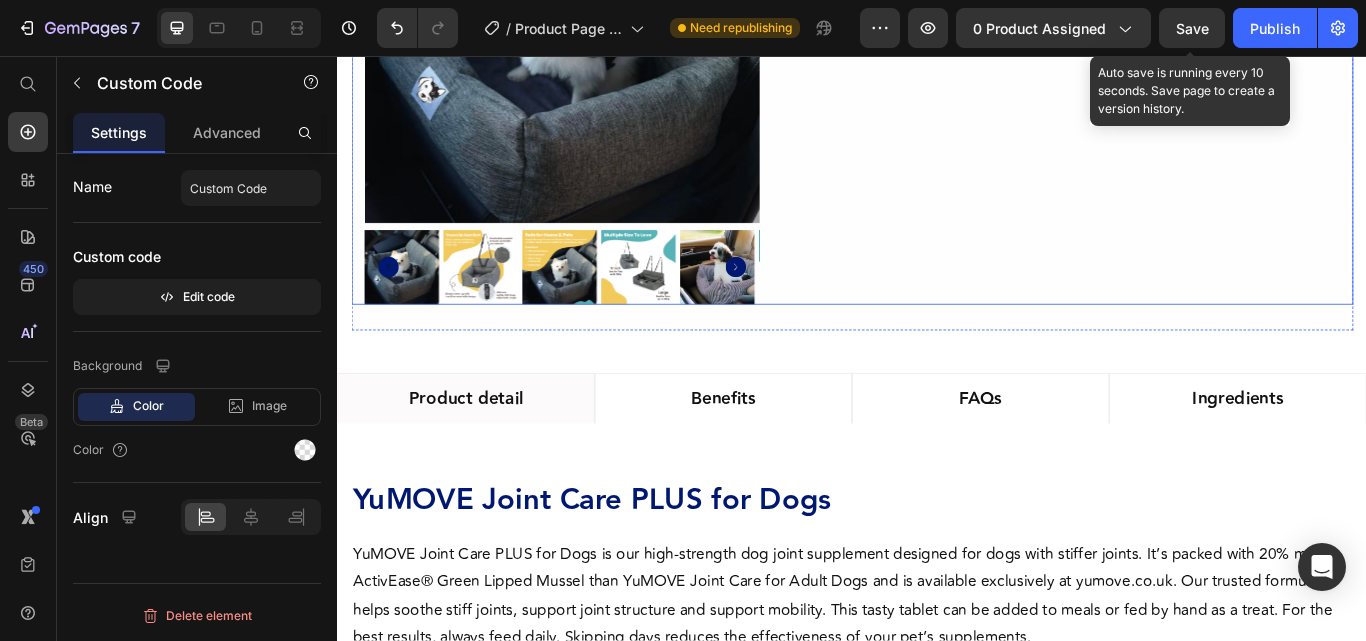 scroll, scrollTop: 0, scrollLeft: 0, axis: both 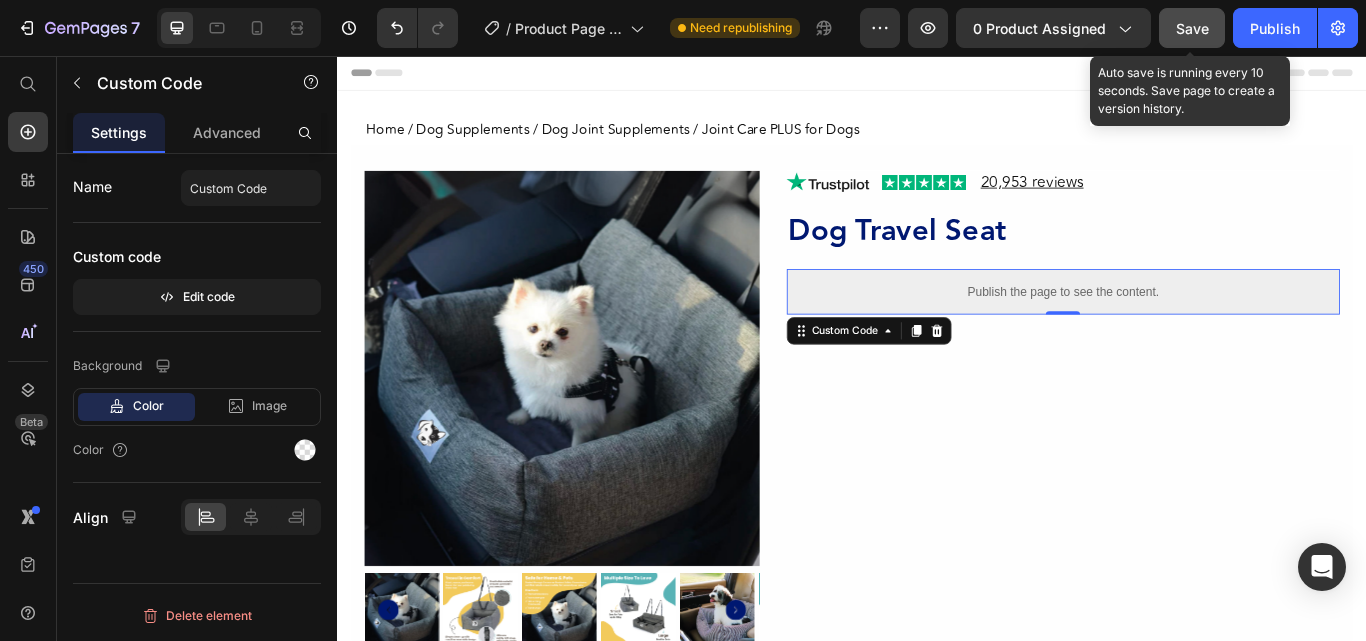 click on "Save" 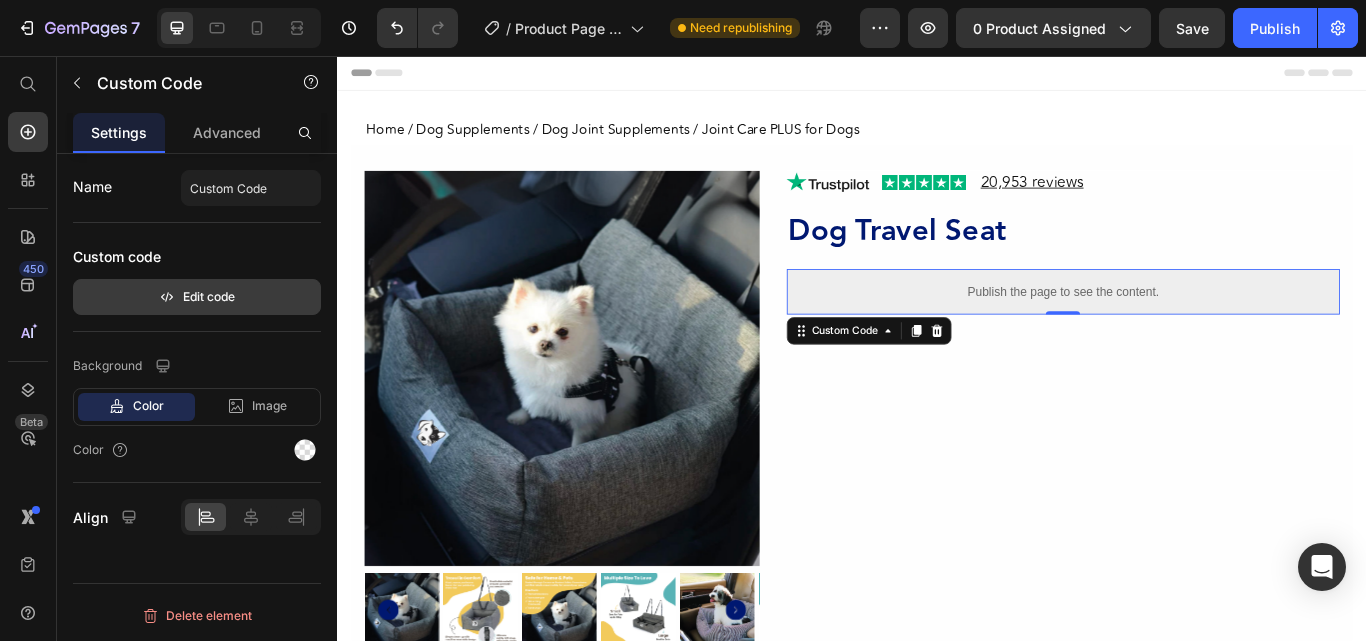 click on "Edit code" at bounding box center (197, 297) 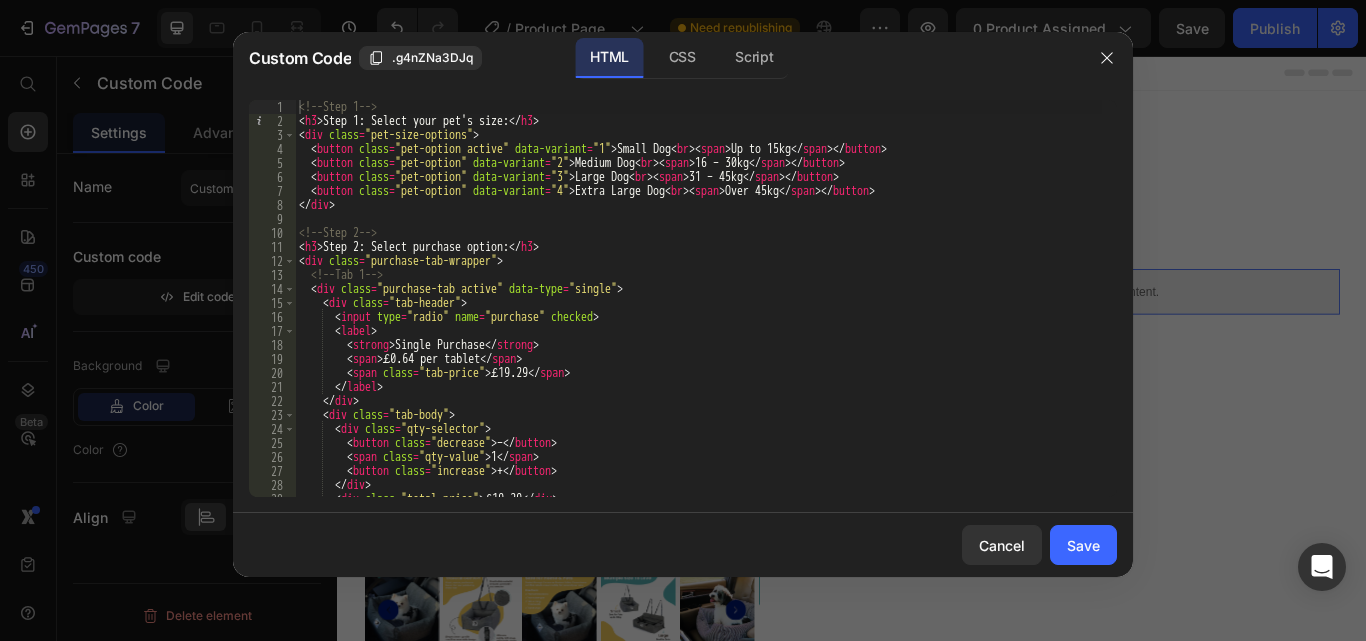 type 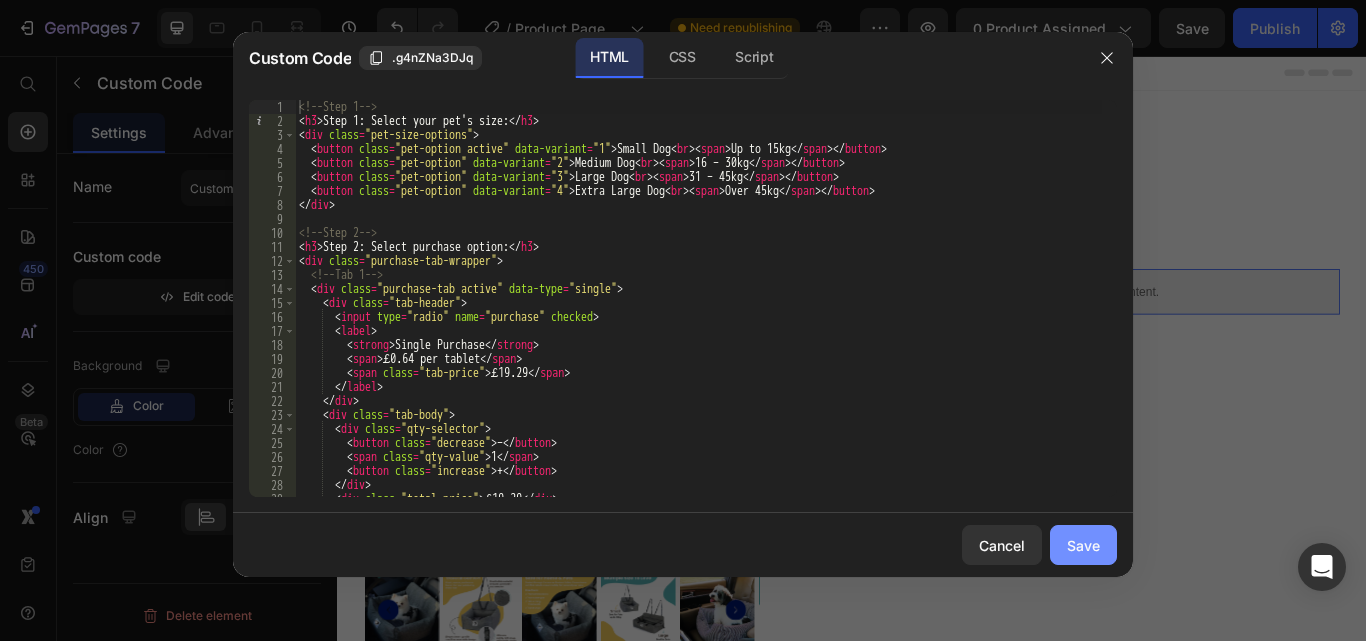 click on "Save" at bounding box center (1083, 545) 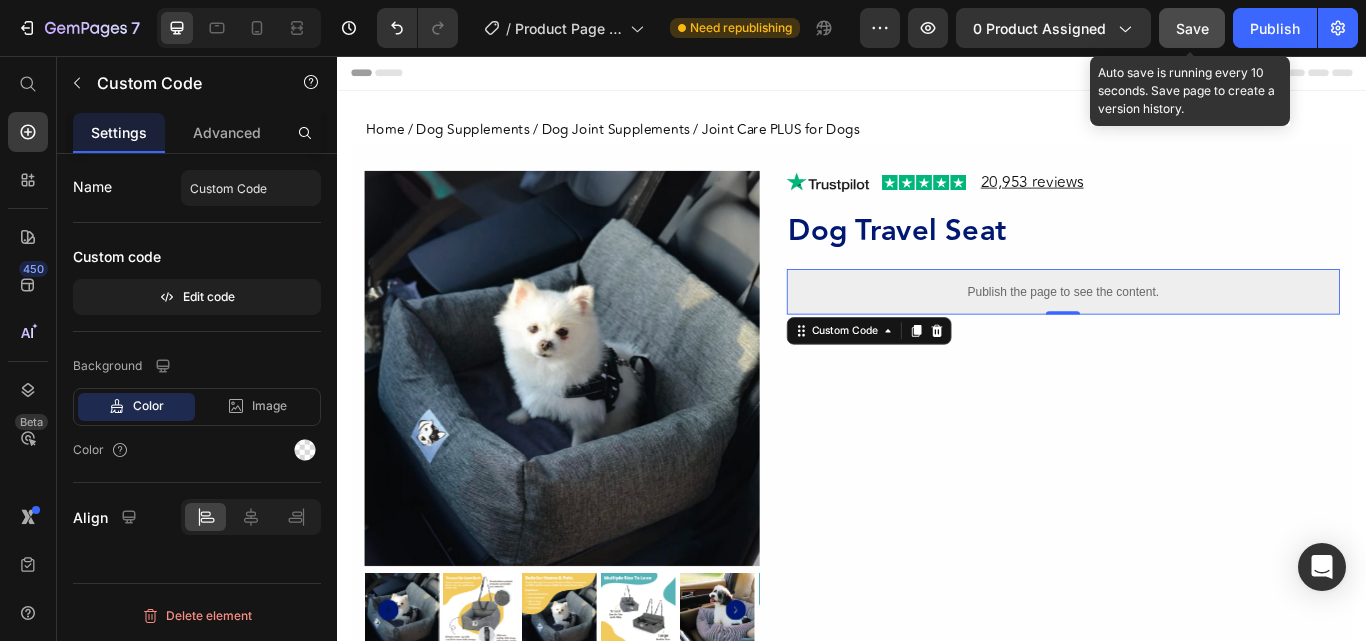 click on "Save" 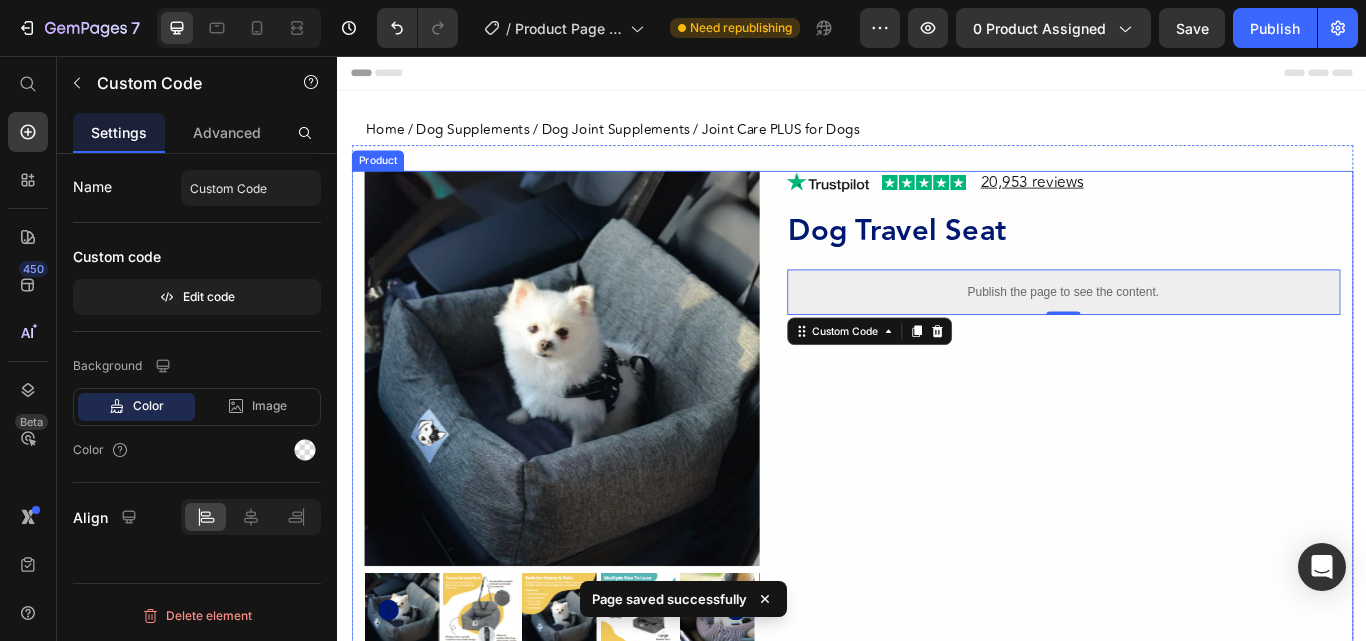 click on "Product Images Row Row Row 20,953 reviews Heading Image Image Row Dog Travel Seat Product Title
Publish the page to see the content.
Custom Code   0 Row Row Product" at bounding box center (937, 468) 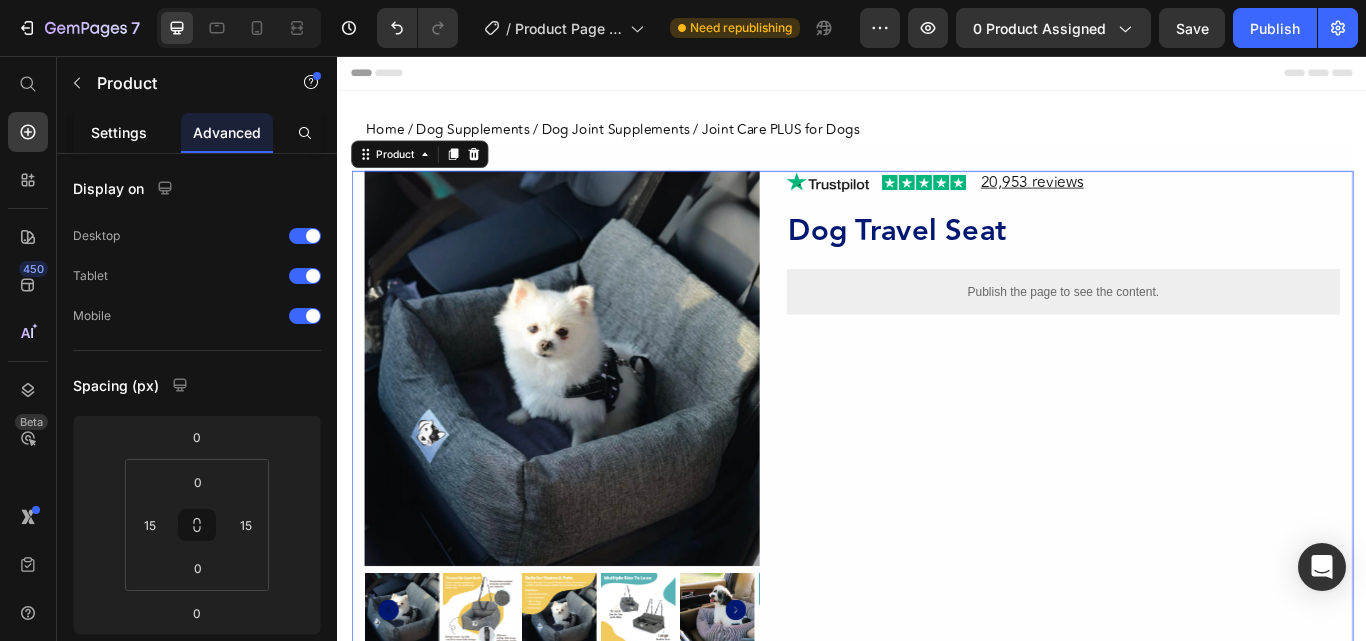 click on "Settings" at bounding box center [119, 132] 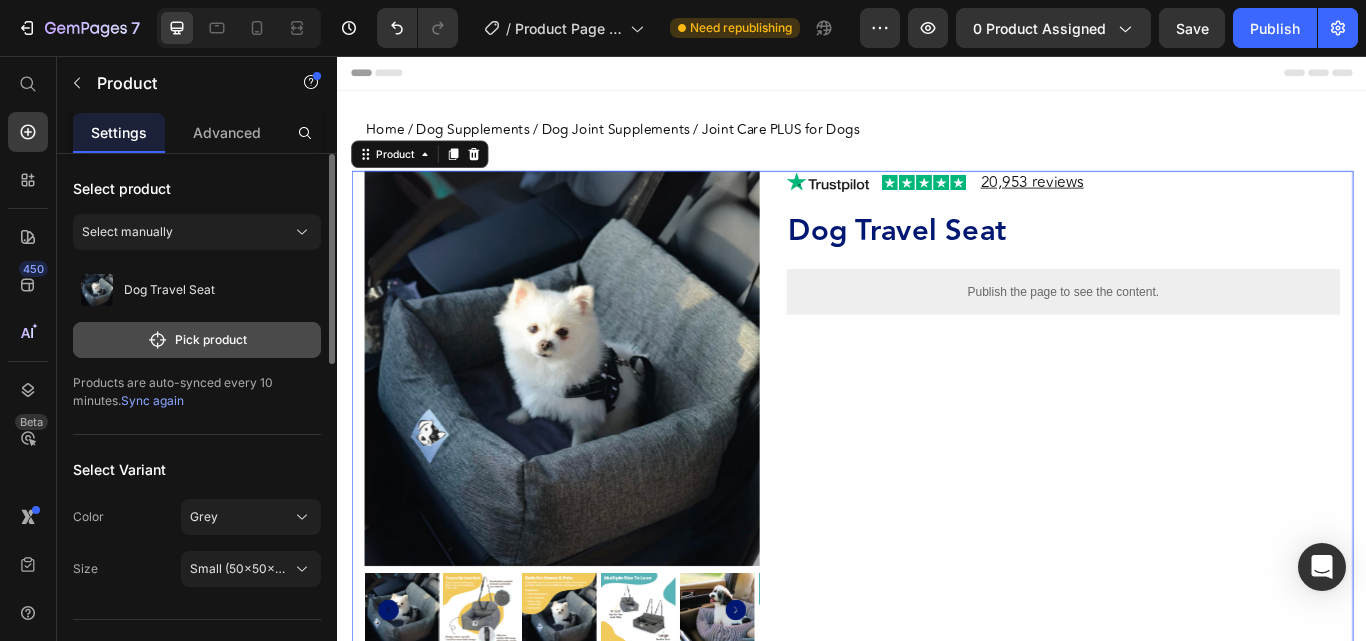 click on "Pick product" at bounding box center (197, 340) 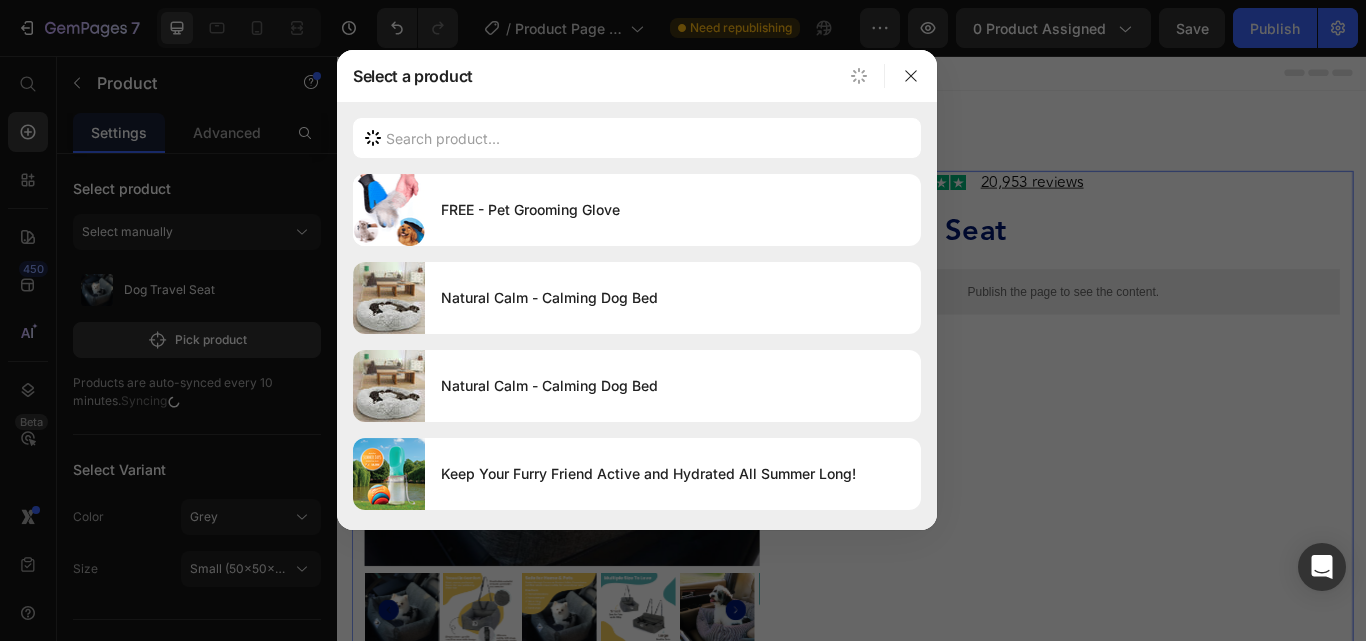 scroll, scrollTop: 602, scrollLeft: 0, axis: vertical 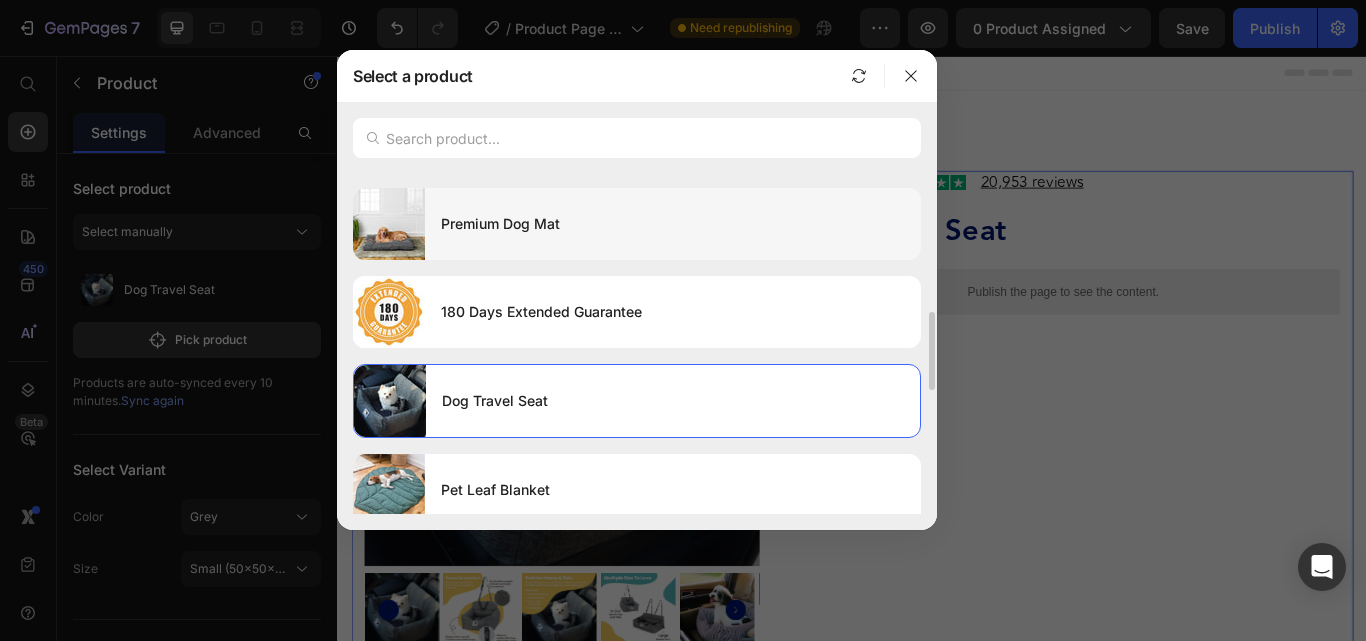click on "Premium Dog Mat" at bounding box center [673, 224] 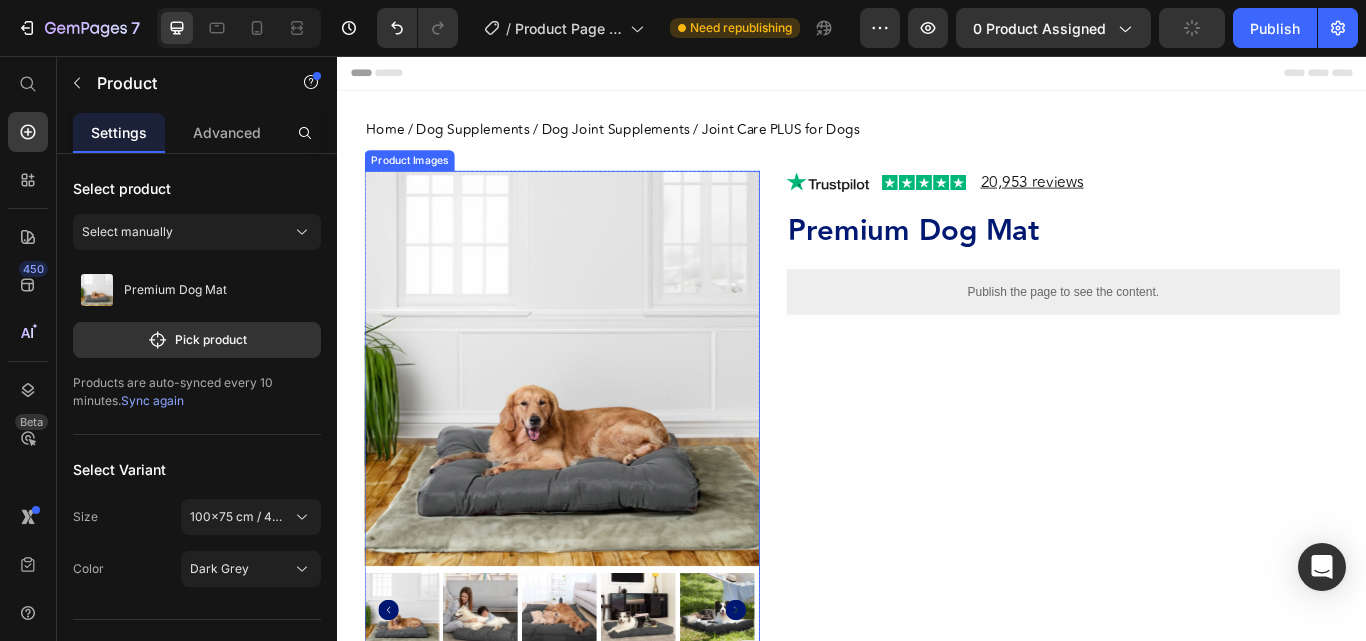 click on "Product Images" at bounding box center (420, 178) 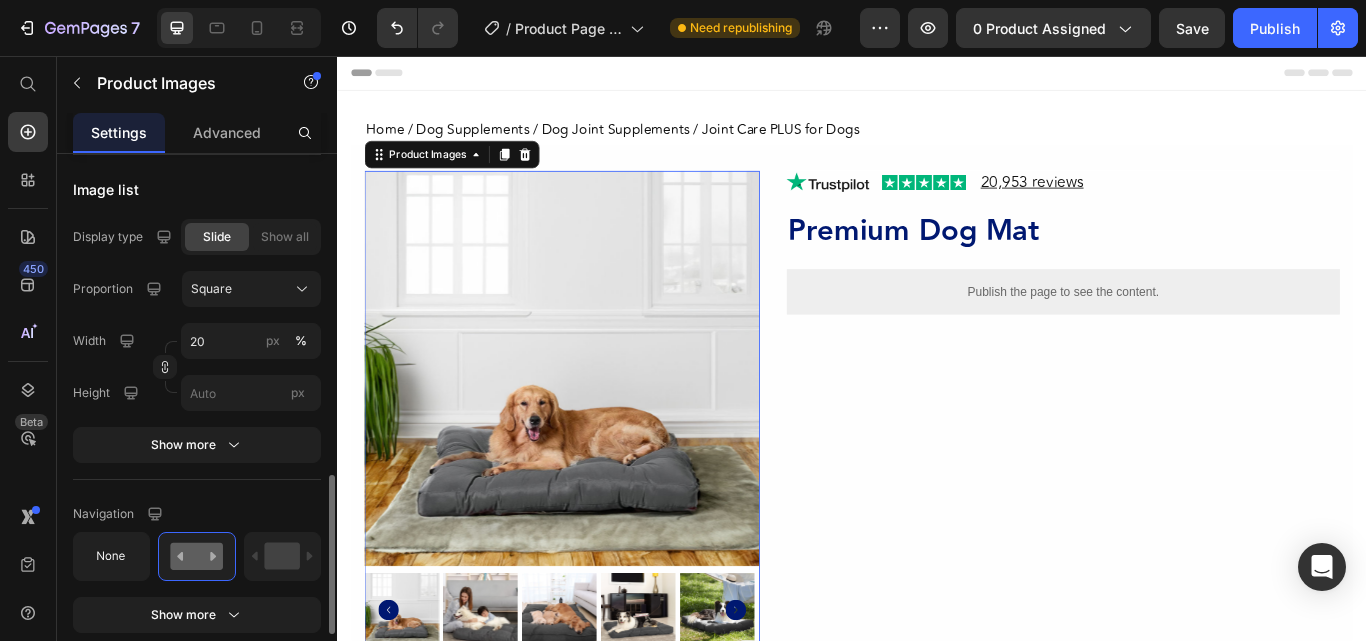 scroll, scrollTop: 1317, scrollLeft: 0, axis: vertical 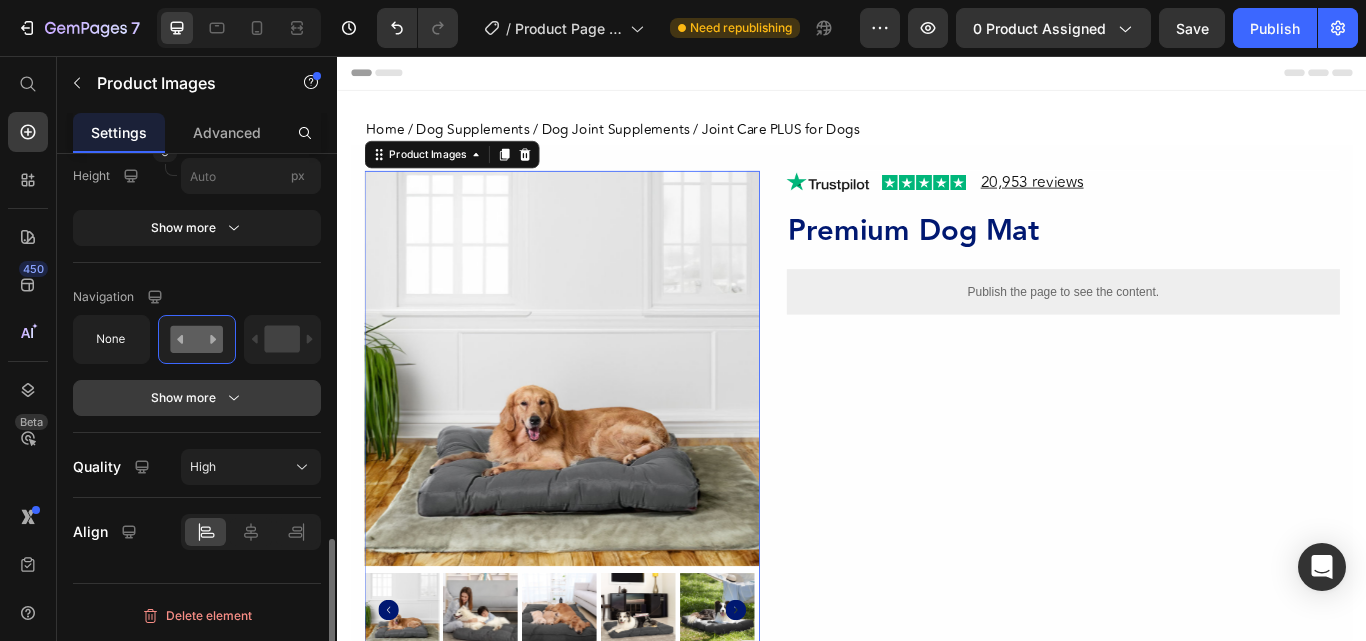 click on "Show more" at bounding box center (197, 398) 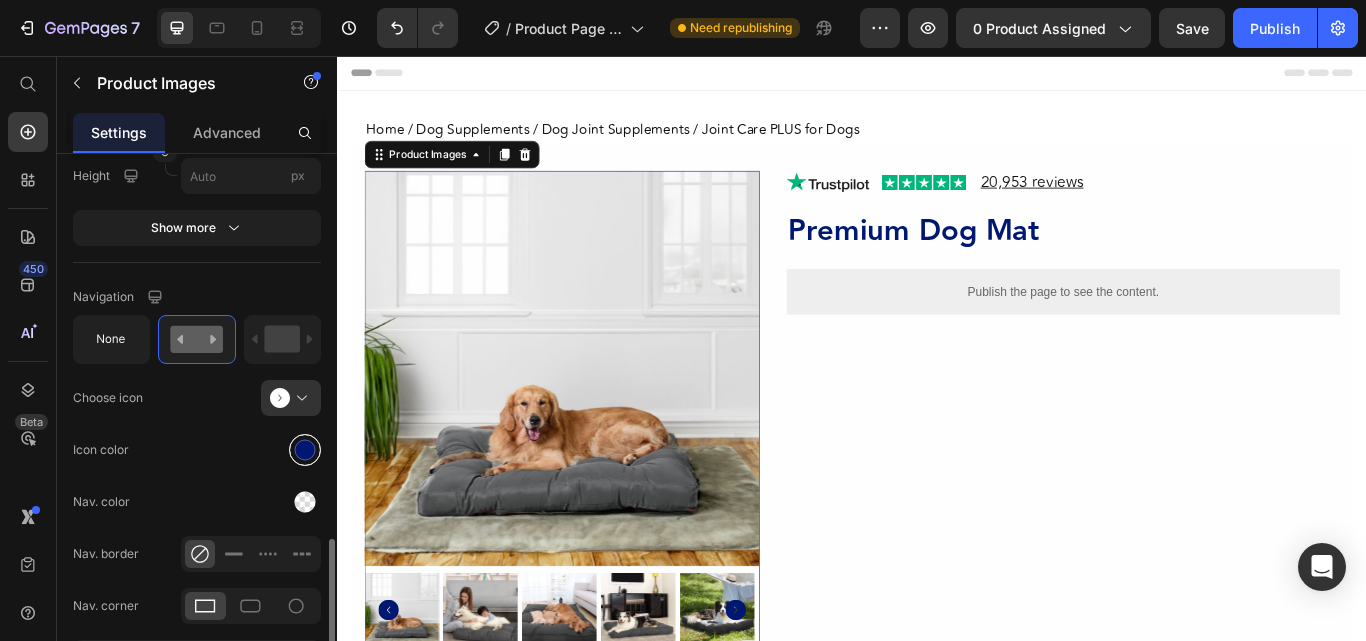 click at bounding box center [305, 449] 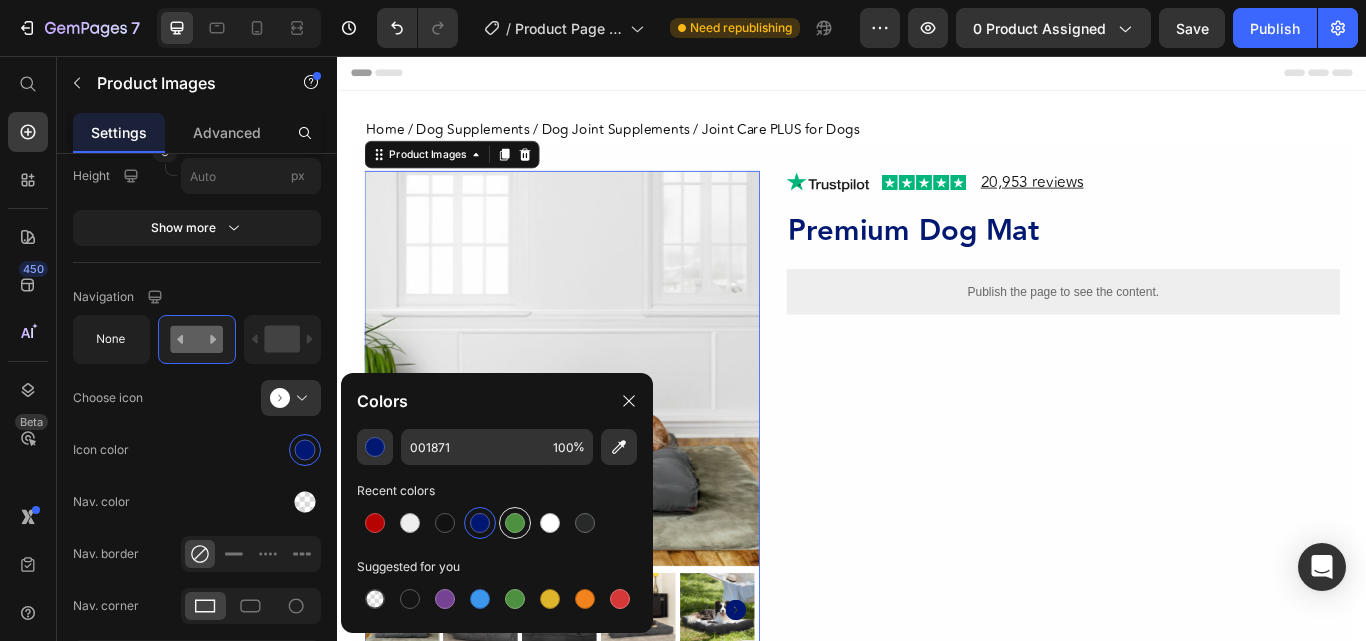 click at bounding box center [515, 523] 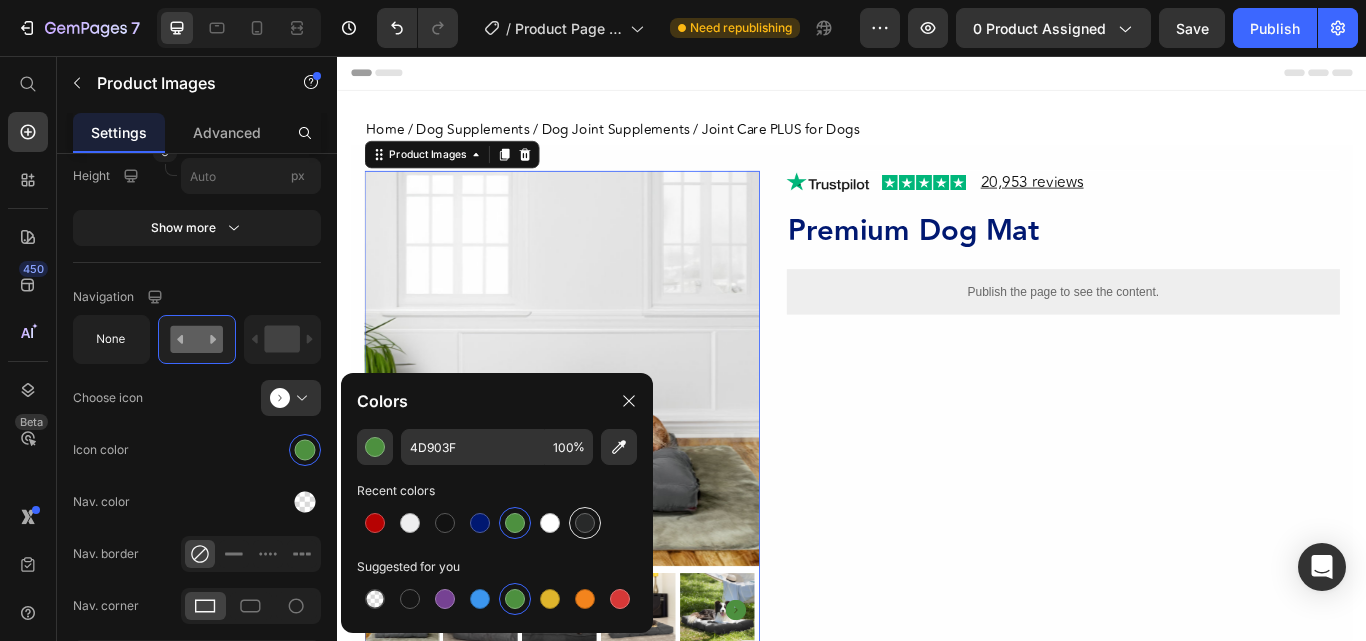 click at bounding box center (585, 523) 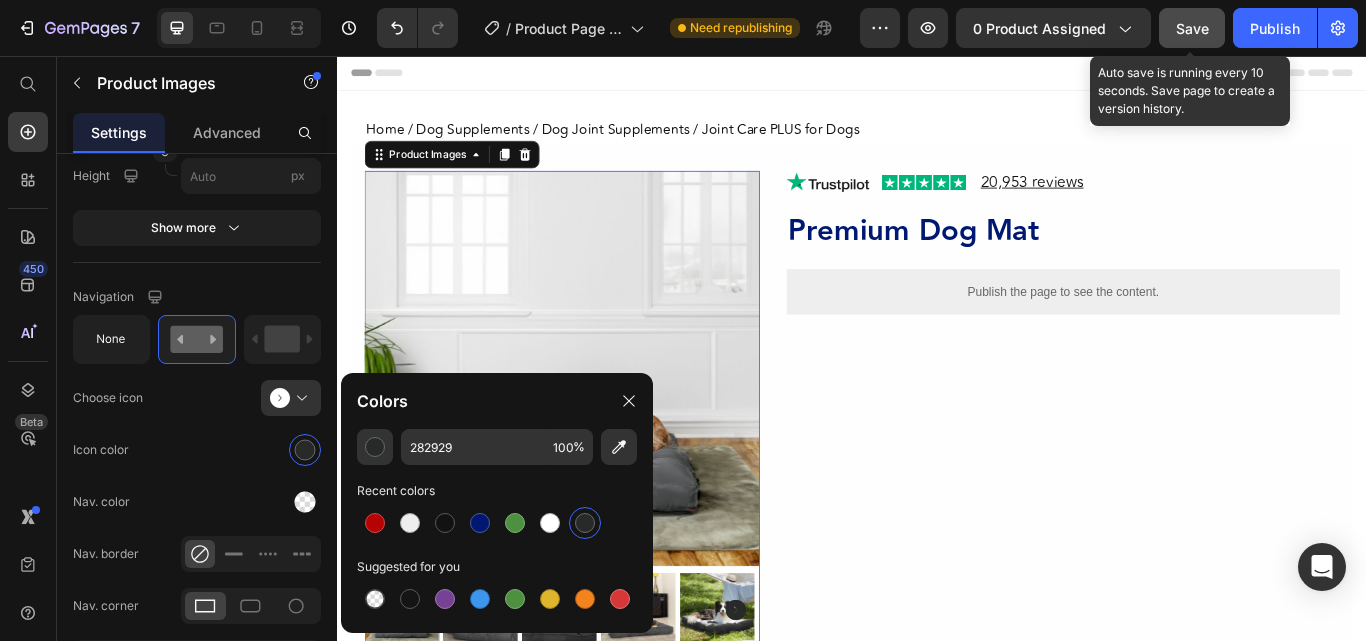 click on "Save" at bounding box center (1192, 28) 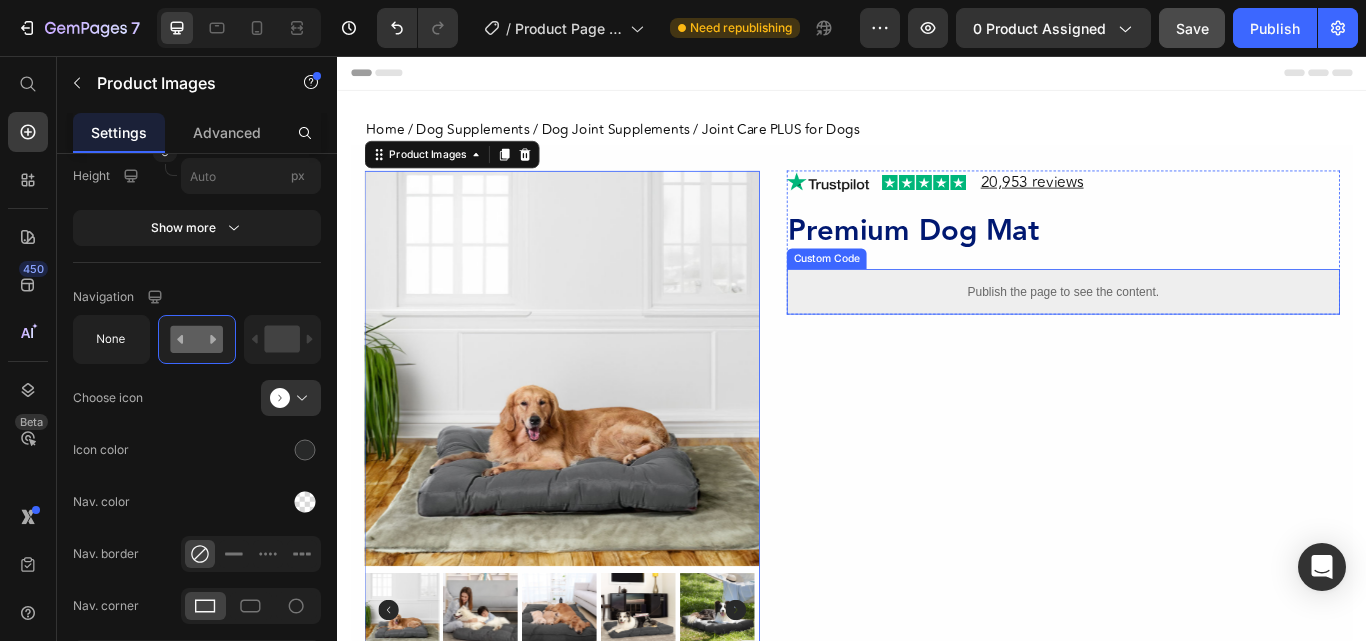 click on "Publish the page to see the content." at bounding box center [1183, 331] 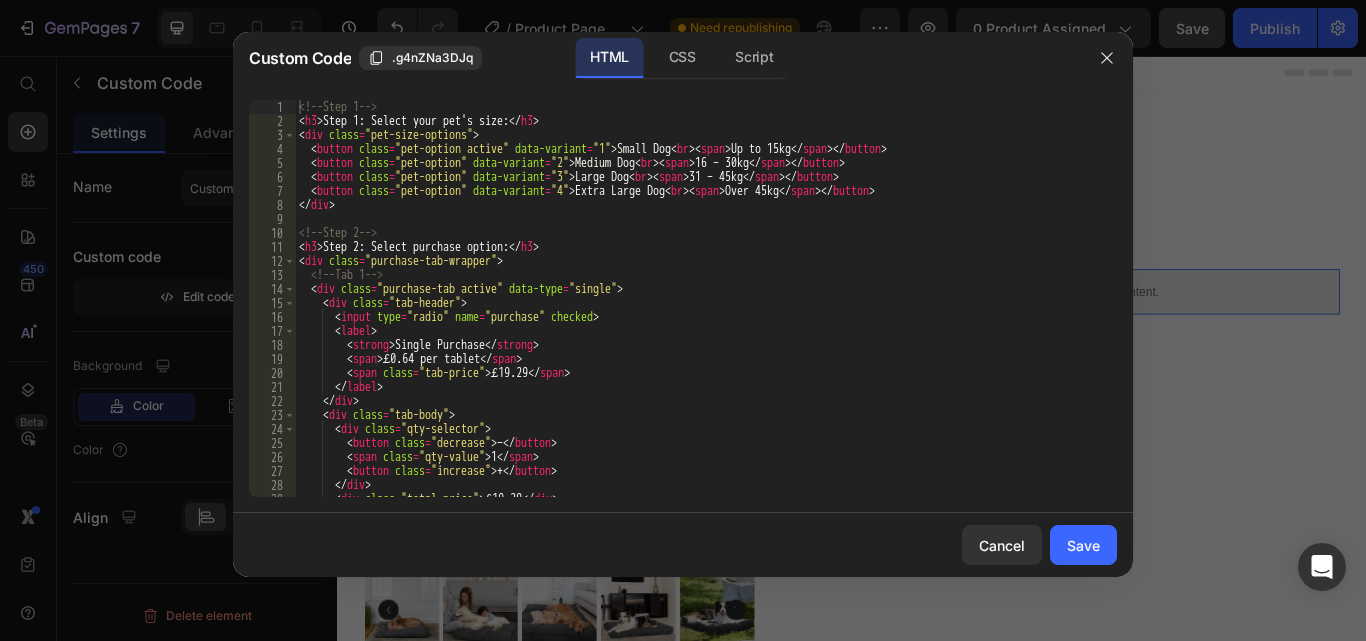 scroll, scrollTop: 0, scrollLeft: 0, axis: both 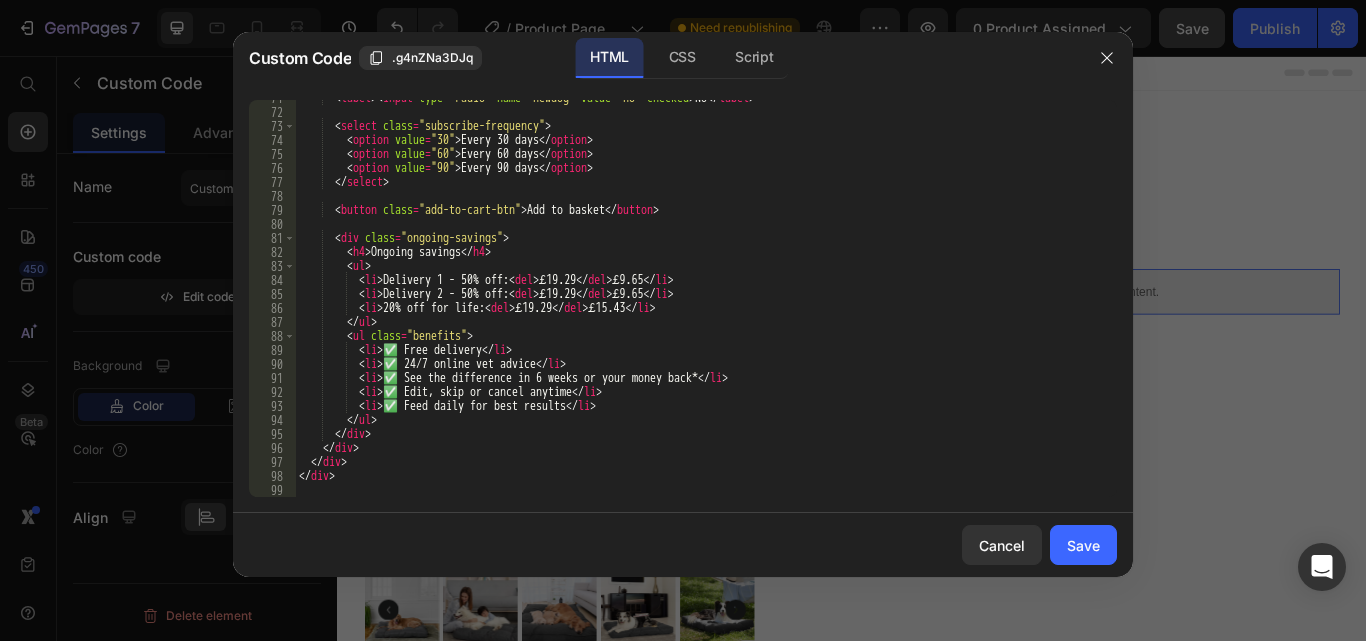 click on "< label > < input   type = "radio"   name = "newdog"   value = "no"   checked >  No </ label >         < select   class = "subscribe-frequency" >           < option   value = "30" > Every 30 days </ option >           < option   value = "60" > Every 60 days </ option >           < option   value = "90" > Every 90 days </ option >         </ select >         < button   class = "add-to-cart-btn" > Add to basket </ button >         < div   class = "ongoing-savings" >           < h4 > Ongoing savings </ h4 >           < ul >              < li > Delivery 1 - 50% off:  < del > £19.29 </ del >  £9.65 </ li >              < li > Delivery 2 - 50% off:  < del > £19.29 </ del >  £9.65 </ li >              < li > 20% off for life:  < del > £19.29 </ del >  £15.43 </ li >           </ ul >           < ul   class = "benefits" >              < li > ✅ Free delivery </ li >              < li > ✅ 24/7 online vet advice </ li >              < li > ✅ See the difference in 6 weeks or your money back* </ li > <" at bounding box center (698, 303) 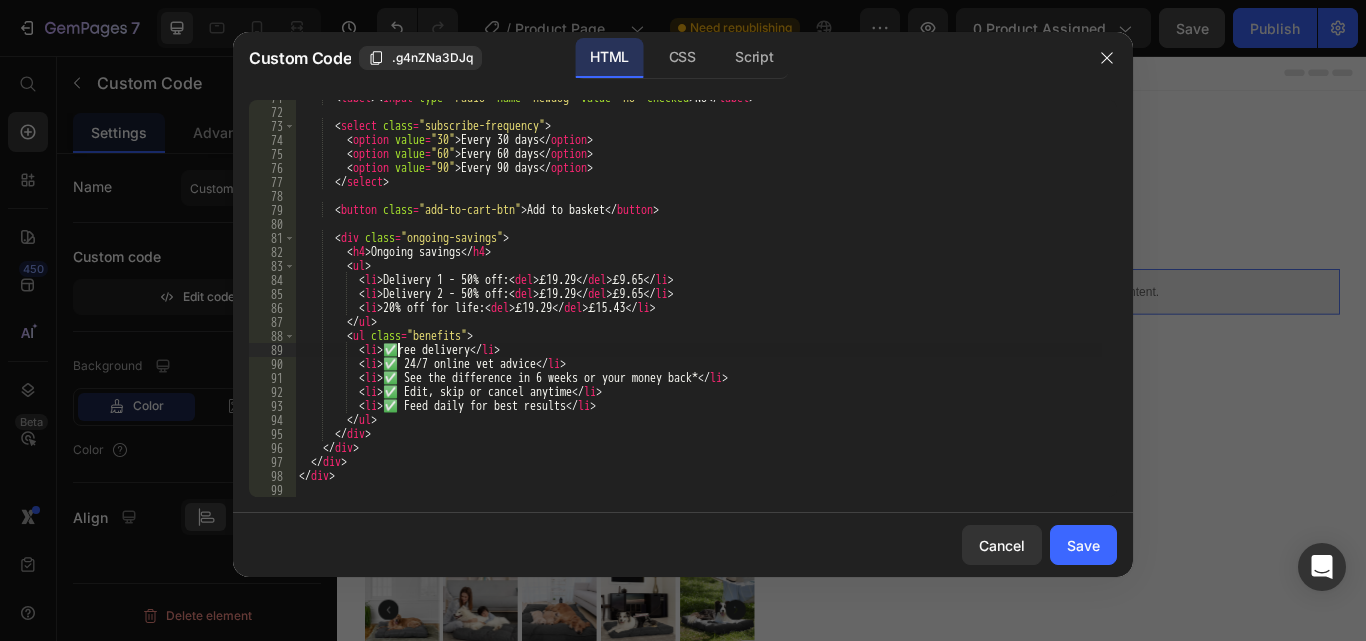 click on "< label > < input   type = "radio"   name = "newdog"   value = "no"   checked >  No </ label >         < select   class = "subscribe-frequency" >           < option   value = "30" > Every 30 days </ option >           < option   value = "60" > Every 60 days </ option >           < option   value = "90" > Every 90 days </ option >         </ select >         < button   class = "add-to-cart-btn" > Add to basket </ button >         < div   class = "ongoing-savings" >           < h4 > Ongoing savings </ h4 >           < ul >              < li > Delivery 1 - 50% off:  < del > £19.29 </ del >  £9.65 </ li >              < li > Delivery 2 - 50% off:  < del > £19.29 </ del >  £9.65 </ li >              < li > 20% off for life:  < del > £19.29 </ del >  £15.43 </ li >           </ ul >           < ul   class = "benefits" >              < li > ✅ree delivery </ li >              < li > ✅ 24/7 online vet advice </ li >              < li > ✅ See the difference in 6 weeks or your money back* </ li >" at bounding box center [698, 303] 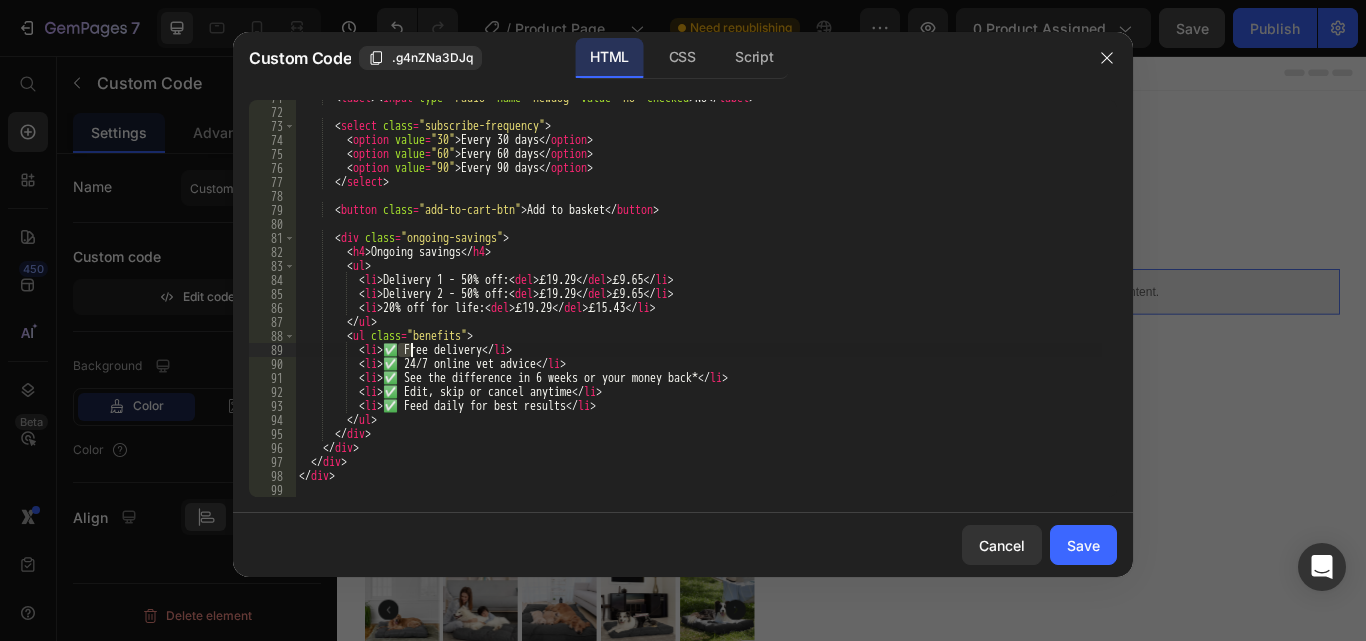 click on "< label > < input   type = "radio"   name = "newdog"   value = "no"   checked >  No </ label >         < select   class = "subscribe-frequency" >           < option   value = "30" > Every 30 days </ option >           < option   value = "60" > Every 60 days </ option >           < option   value = "90" > Every 90 days </ option >         </ select >         < button   class = "add-to-cart-btn" > Add to basket </ button >         < div   class = "ongoing-savings" >           < h4 > Ongoing savings </ h4 >           < ul >              < li > Delivery 1 - 50% off:  < del > £19.29 </ del >  £9.65 </ li >              < li > Delivery 2 - 50% off:  < del > £19.29 </ del >  £9.65 </ li >              < li > 20% off for life:  < del > £19.29 </ del >  £15.43 </ li >           </ ul >           < ul   class = "benefits" >              < li > ✅ Free delivery </ li >              < li > ✅ 24/7 online vet advice </ li >              < li > ✅ See the difference in 6 weeks or your money back* </ li > <" at bounding box center (698, 298) 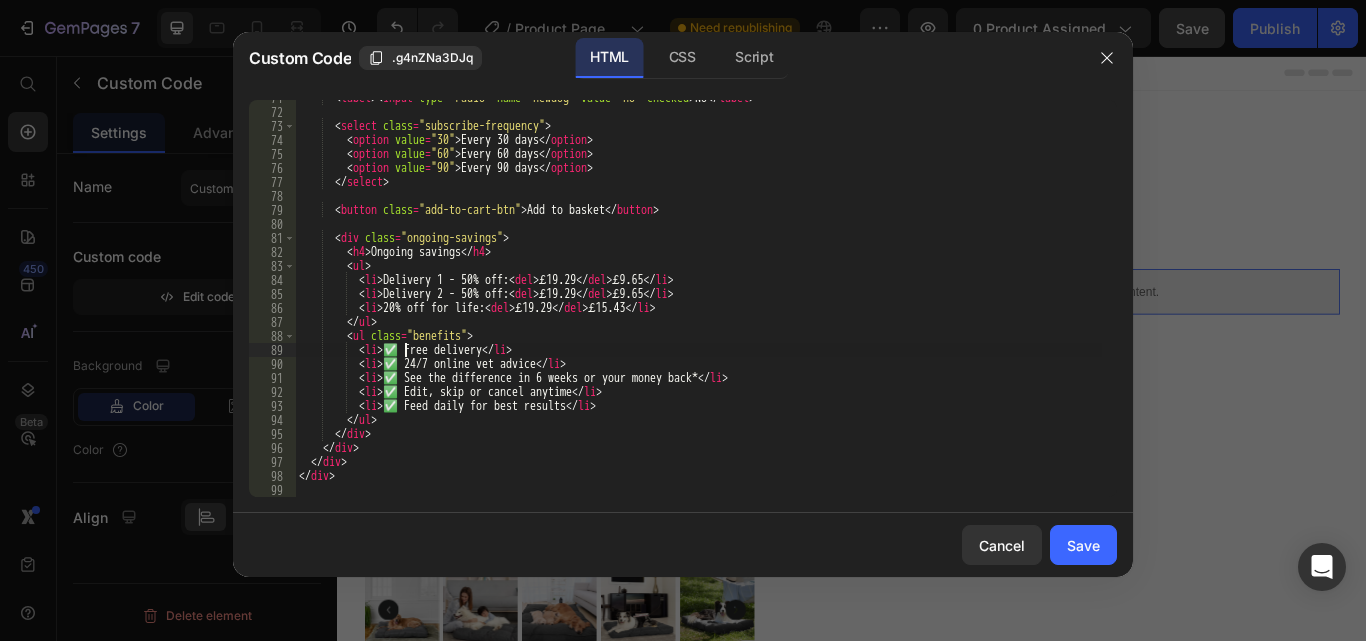 click on "< label > < input   type = "radio"   name = "newdog"   value = "no"   checked >  No </ label >         < select   class = "subscribe-frequency" >           < option   value = "30" > Every 30 days </ option >           < option   value = "60" > Every 60 days </ option >           < option   value = "90" > Every 90 days </ option >         </ select >         < button   class = "add-to-cart-btn" > Add to basket </ button >         < div   class = "ongoing-savings" >           < h4 > Ongoing savings </ h4 >           < ul >              < li > Delivery 1 - 50% off:  < del > £19.29 </ del >  £9.65 </ li >              < li > Delivery 2 - 50% off:  < del > £19.29 </ del >  £9.65 </ li >              < li > 20% off for life:  < del > £19.29 </ del >  £15.43 </ li >           </ ul >           < ul   class = "benefits" >              < li > ✅ Free delivery </ li >              < li > ✅ 24/7 online vet advice </ li >              < li > ✅ See the difference in 6 weeks or your money back* </ li > <" at bounding box center [698, 303] 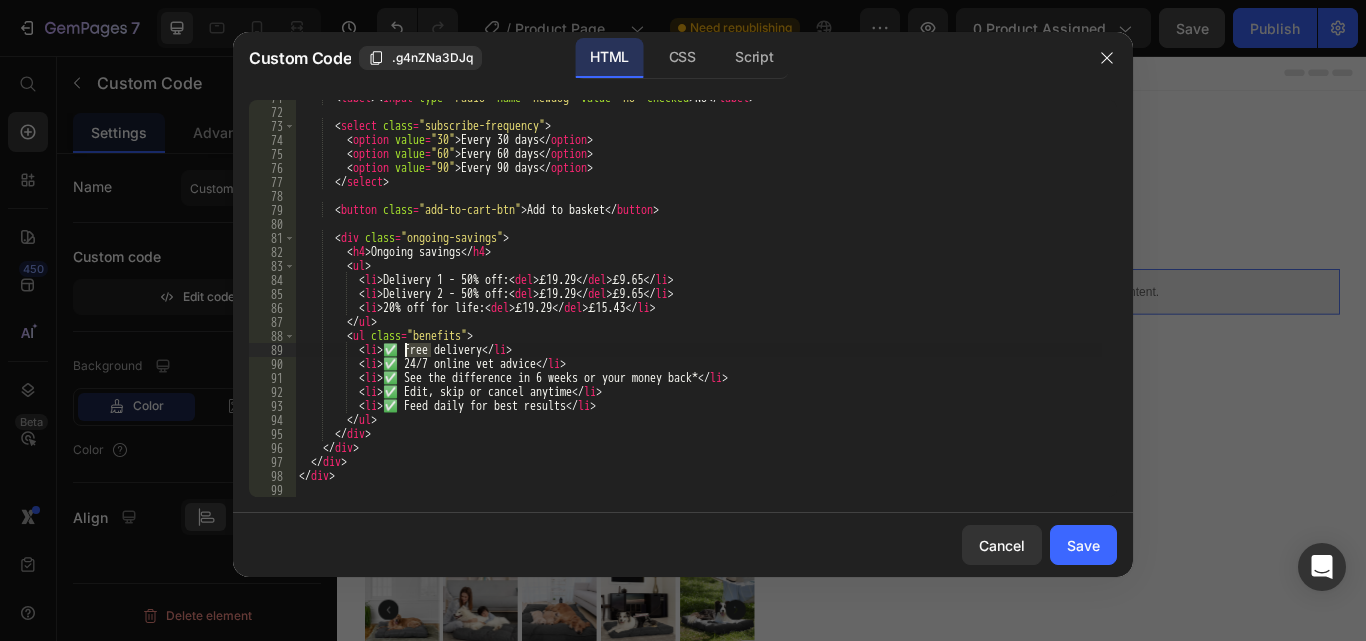 click on "< label > < input   type = "radio"   name = "newdog"   value = "no"   checked >  No </ label >         < select   class = "subscribe-frequency" >           < option   value = "30" > Every 30 days </ option >           < option   value = "60" > Every 60 days </ option >           < option   value = "90" > Every 90 days </ option >         </ select >         < button   class = "add-to-cart-btn" > Add to basket </ button >         < div   class = "ongoing-savings" >           < h4 > Ongoing savings </ h4 >           < ul >              < li > Delivery 1 - 50% off:  < del > £19.29 </ del >  £9.65 </ li >              < li > Delivery 2 - 50% off:  < del > £19.29 </ del >  £9.65 </ li >              < li > 20% off for life:  < del > £19.29 </ del >  £15.43 </ li >           </ ul >           < ul   class = "benefits" >              < li > ✅ Free delivery </ li >              < li > ✅ 24/7 online vet advice </ li >              < li > ✅ See the difference in 6 weeks or your money back* </ li > <" at bounding box center (698, 303) 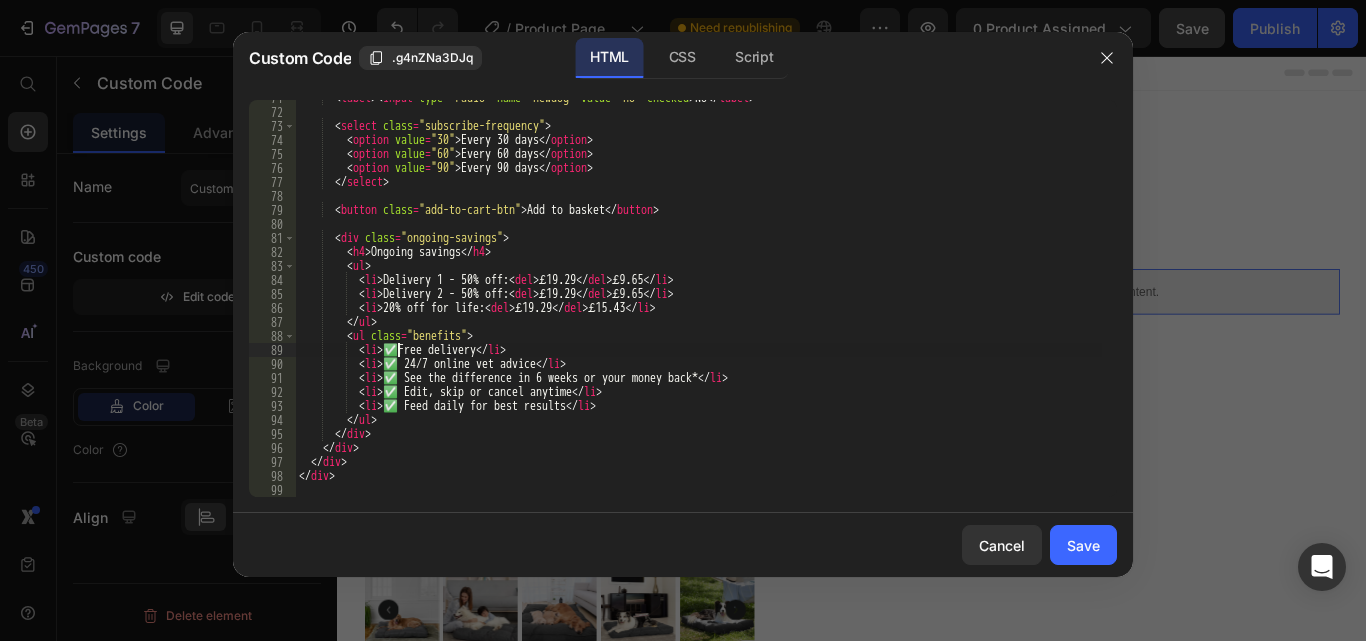 click on "< label > < input   type = "radio"   name = "newdog"   value = "no"   checked >  No </ label >         < select   class = "subscribe-frequency" >           < option   value = "30" > Every 30 days </ option >           < option   value = "60" > Every 60 days </ option >           < option   value = "90" > Every 90 days </ option >         </ select >         < button   class = "add-to-cart-btn" > Add to basket </ button >         < div   class = "ongoing-savings" >           < h4 > Ongoing savings </ h4 >           < ul >              < li > Delivery 1 - 50% off:  < del > £19.29 </ del >  £9.65 </ li >              < li > Delivery 2 - 50% off:  < del > £19.29 </ del >  £9.65 </ li >              < li > 20% off for life:  < del > £19.29 </ del >  £15.43 </ li >           </ ul >           < ul   class = "benefits" >              < li > ✅Free delivery </ li >              < li > ✅ 24/7 online vet advice </ li >              < li > ✅ See the difference in 6 weeks or your money back* </ li >" at bounding box center [698, 303] 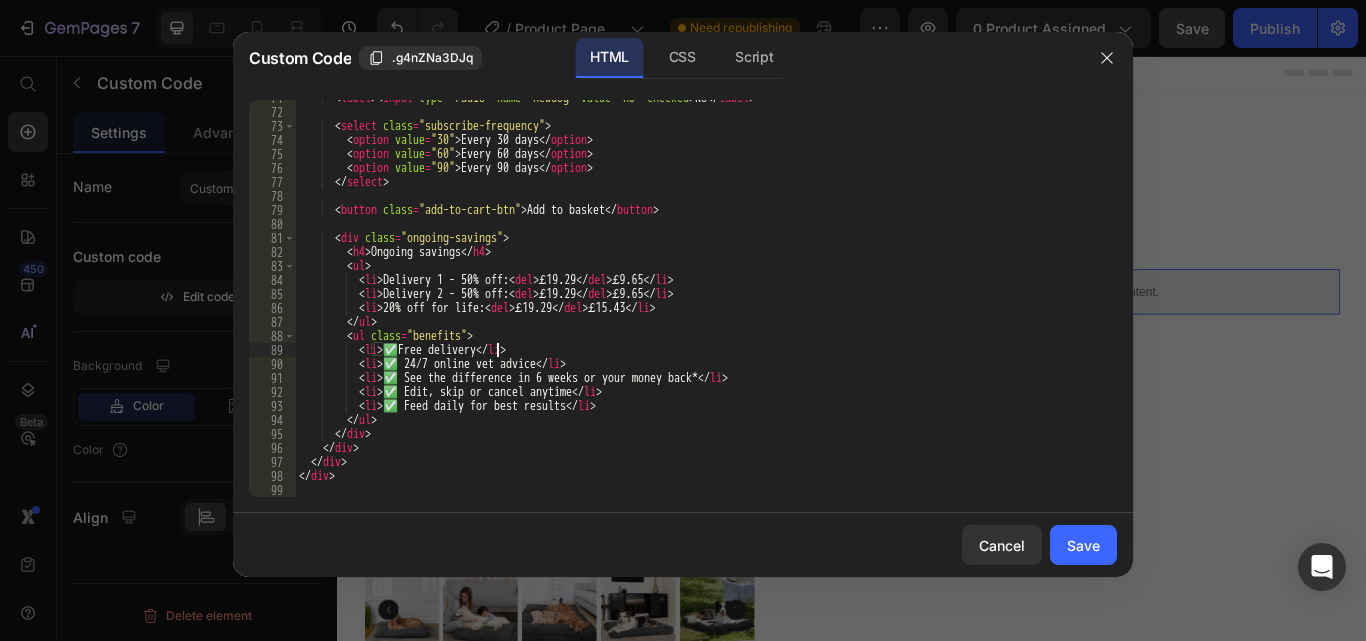 click on "< label > < input   type = "radio"   name = "newdog"   value = "no"   checked >  No </ label >         < select   class = "subscribe-frequency" >           < option   value = "30" > Every 30 days </ option >           < option   value = "60" > Every 60 days </ option >           < option   value = "90" > Every 90 days </ option >         </ select >         < button   class = "add-to-cart-btn" > Add to basket </ button >         < div   class = "ongoing-savings" >           < h4 > Ongoing savings </ h4 >           < ul >              < li > Delivery 1 - 50% off:  < del > £19.29 </ del >  £9.65 </ li >              < li > Delivery 2 - 50% off:  < del > £19.29 </ del >  £9.65 </ li >              < li > 20% off for life:  < del > £19.29 </ del >  £15.43 </ li >           </ ul >           < ul   class = "benefits" >              < li > ✅Free delivery </ li >              < li > ✅ 24/7 online vet advice </ li >              < li > ✅ See the difference in 6 weeks or your money back* </ li >" at bounding box center (698, 303) 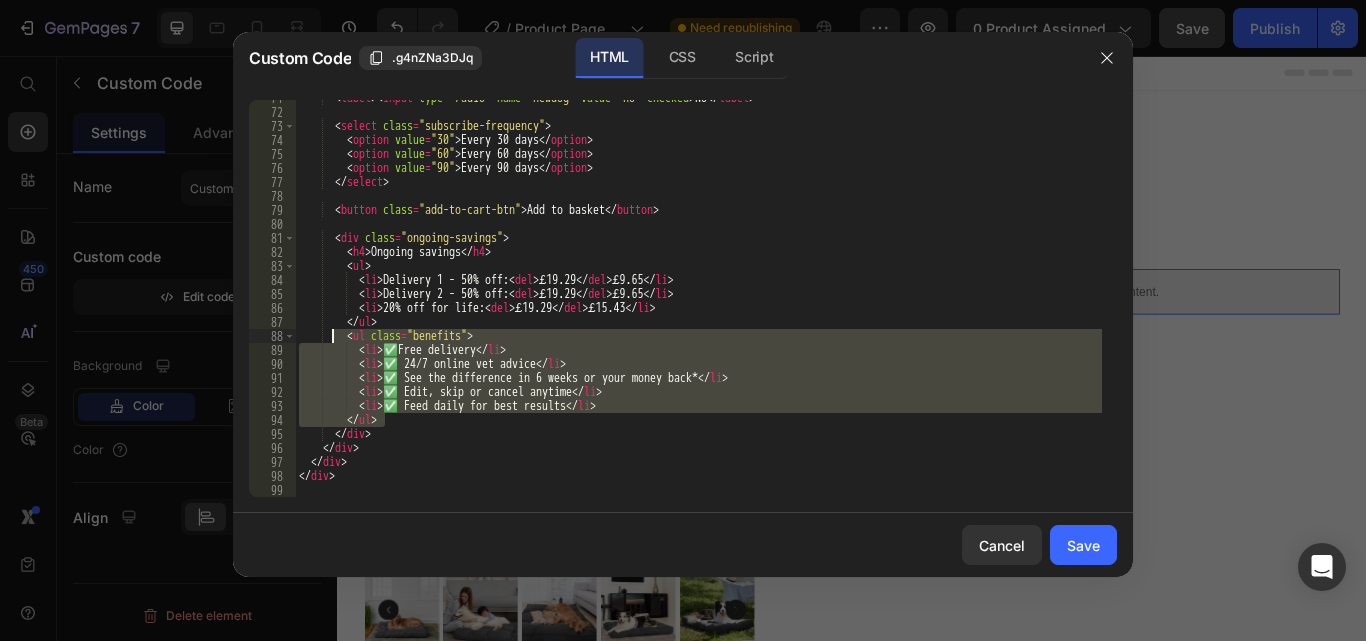 drag, startPoint x: 397, startPoint y: 421, endPoint x: 332, endPoint y: 337, distance: 106.21205 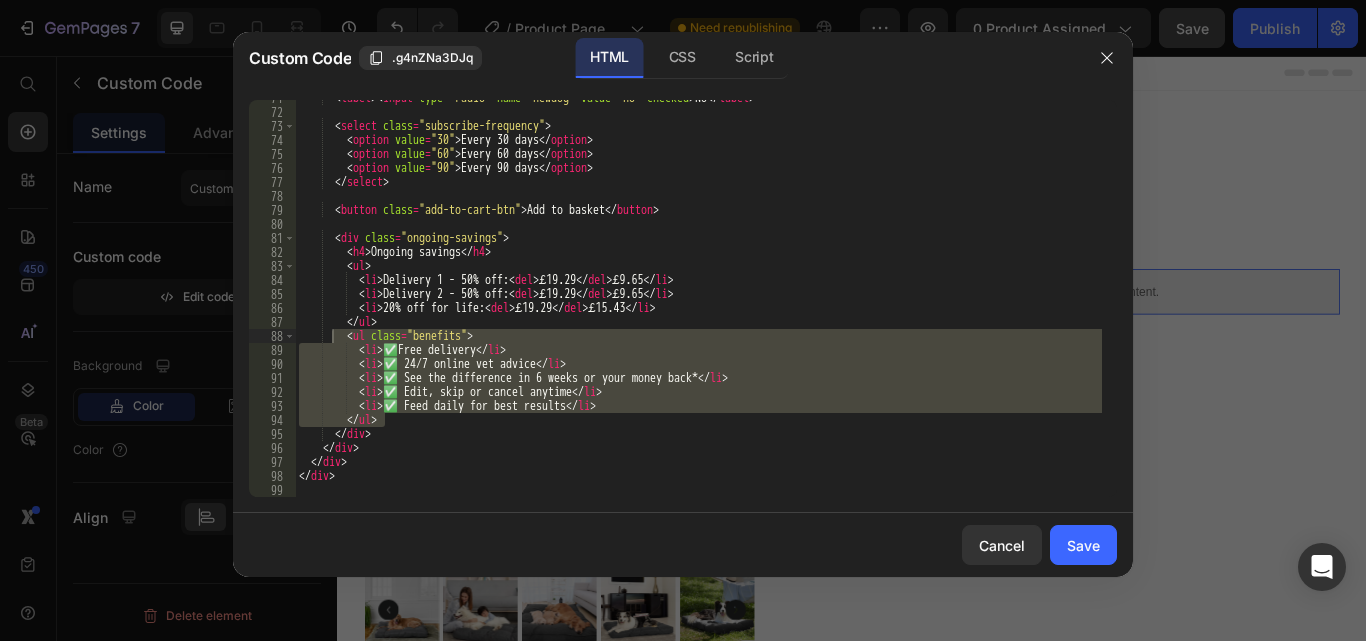 click at bounding box center [683, 320] 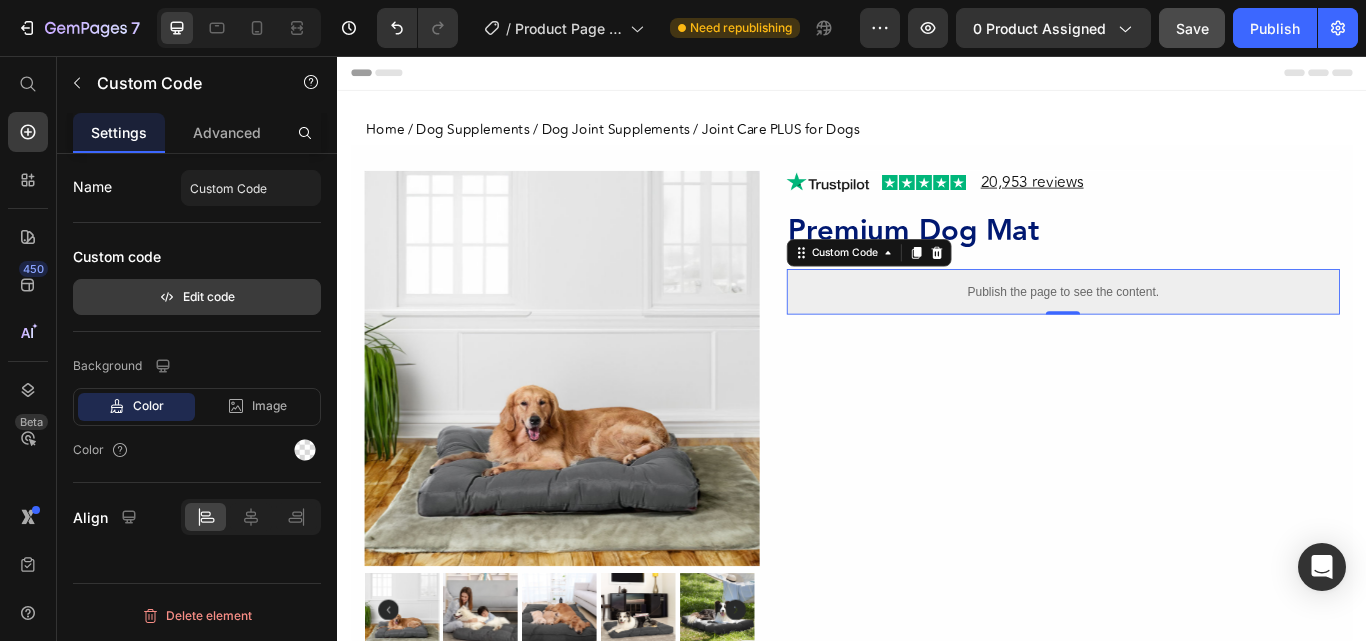 click on "Edit code" at bounding box center (197, 297) 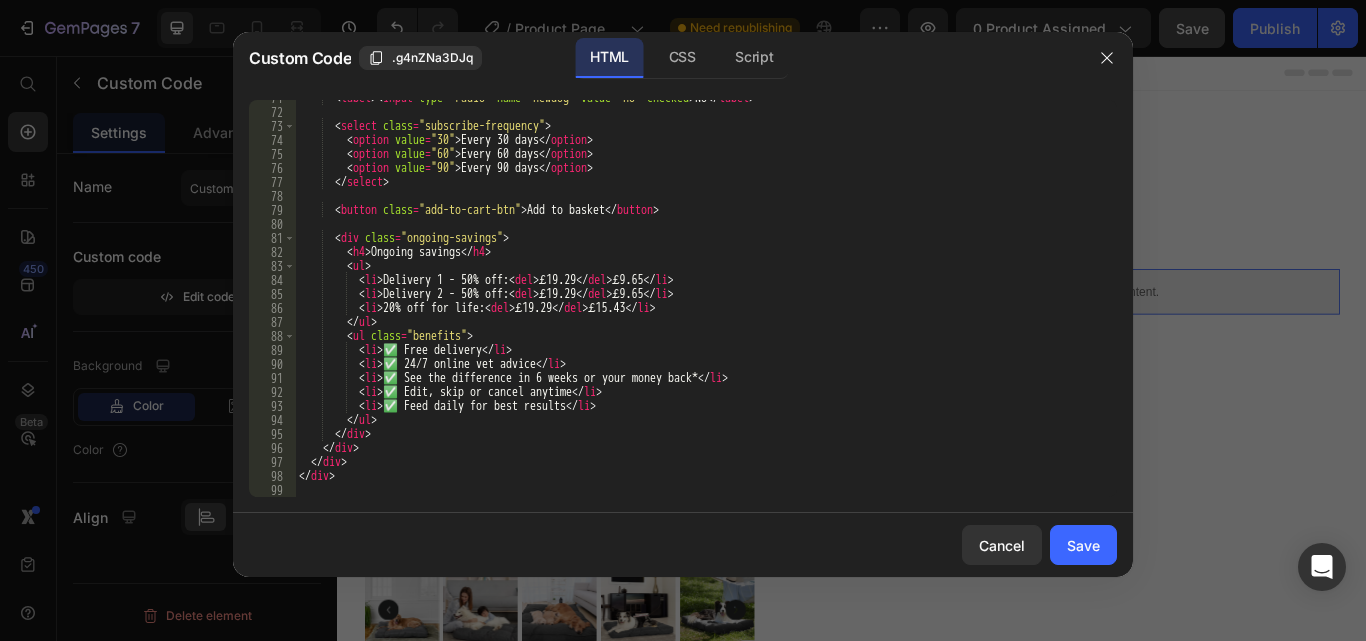 scroll, scrollTop: 989, scrollLeft: 0, axis: vertical 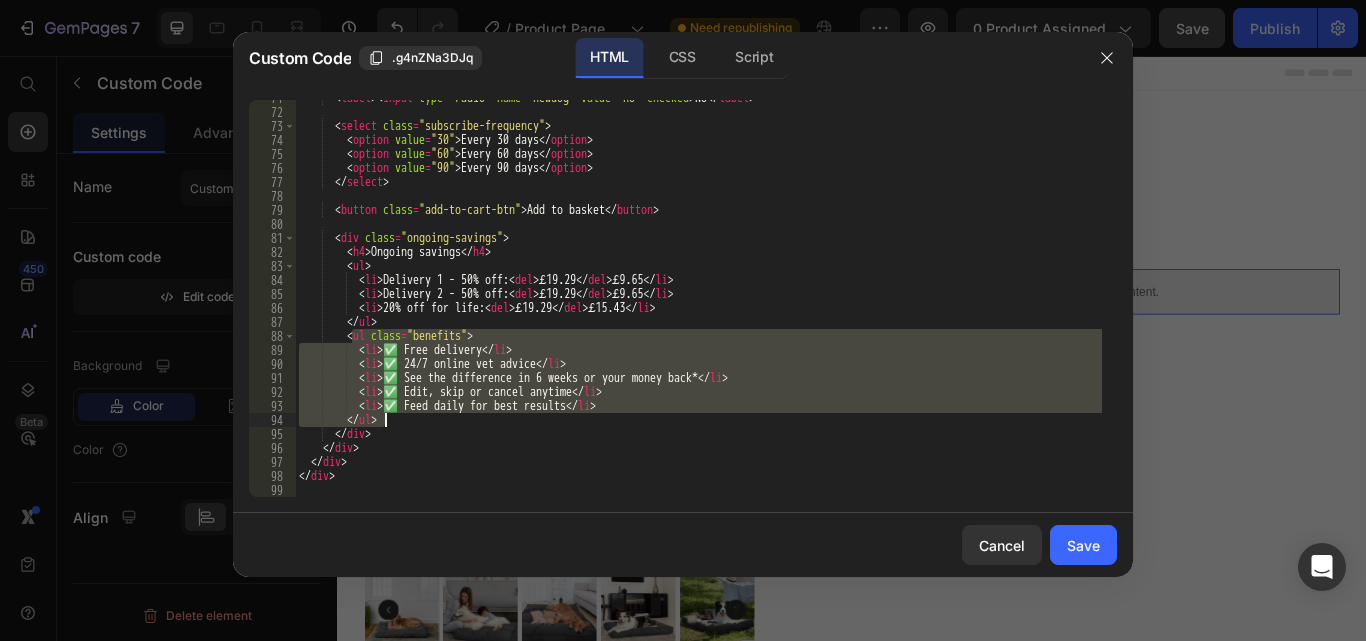 drag, startPoint x: 350, startPoint y: 337, endPoint x: 430, endPoint y: 419, distance: 114.56003 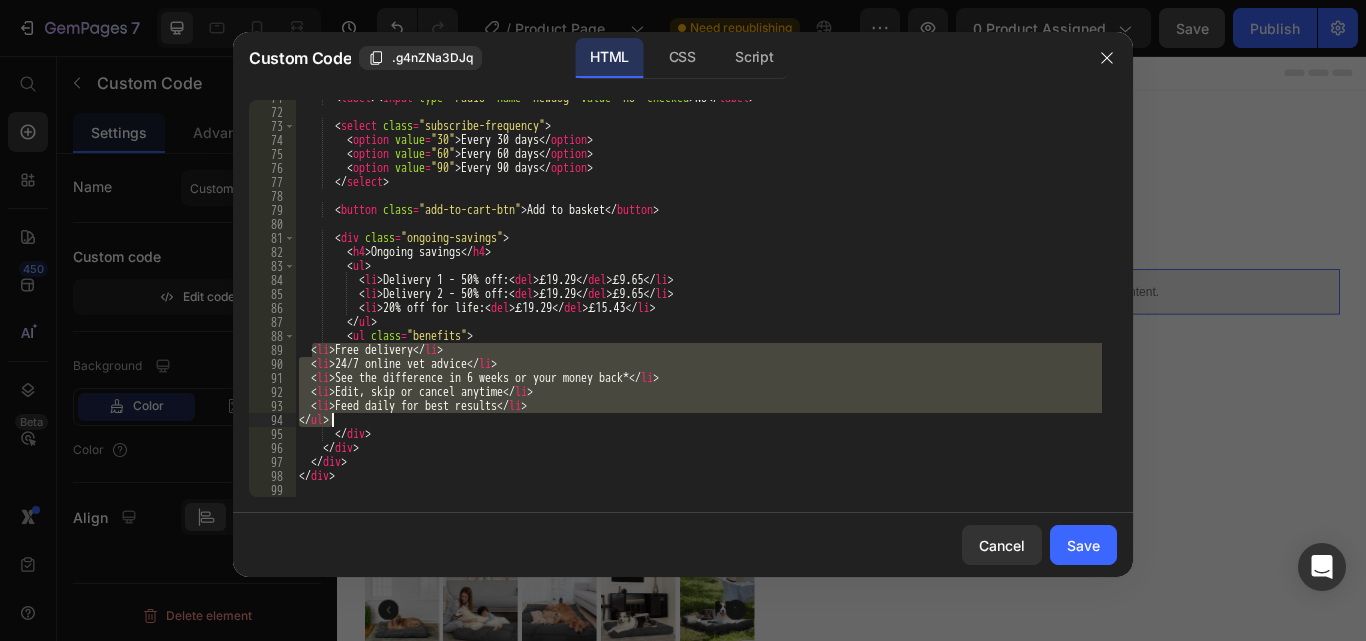 drag, startPoint x: 311, startPoint y: 351, endPoint x: 353, endPoint y: 415, distance: 76.55064 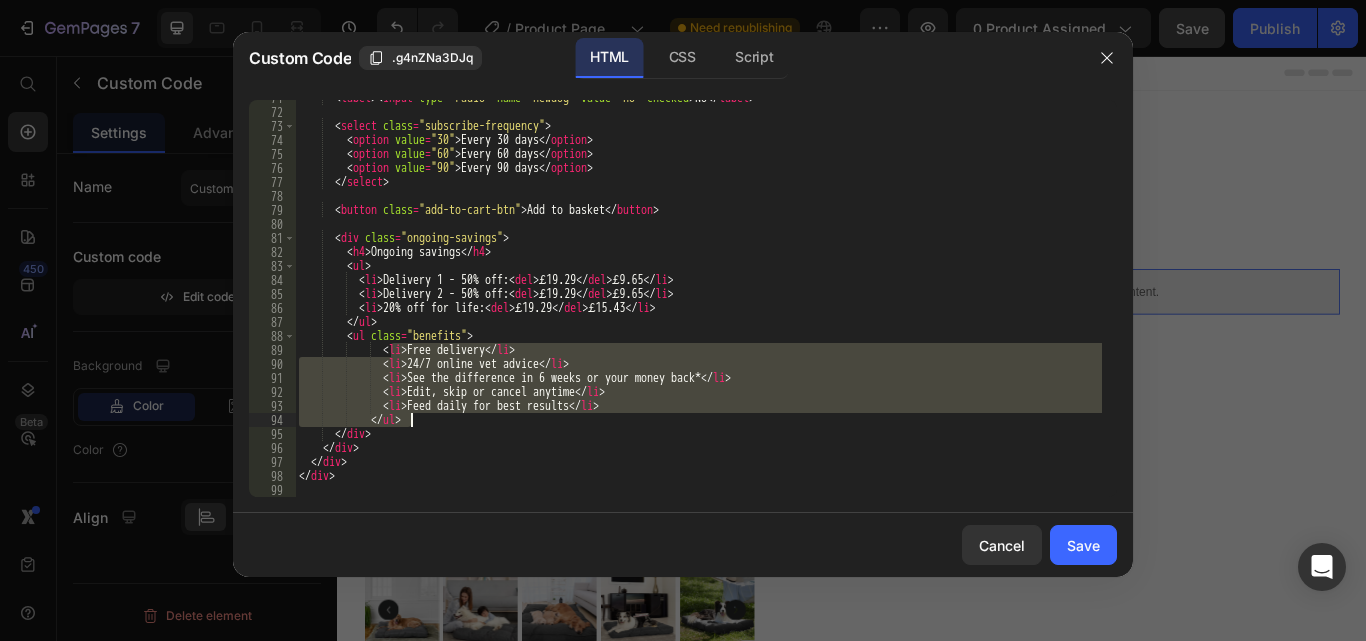 type on "<li>Feed daily for best results</li>
</ul>" 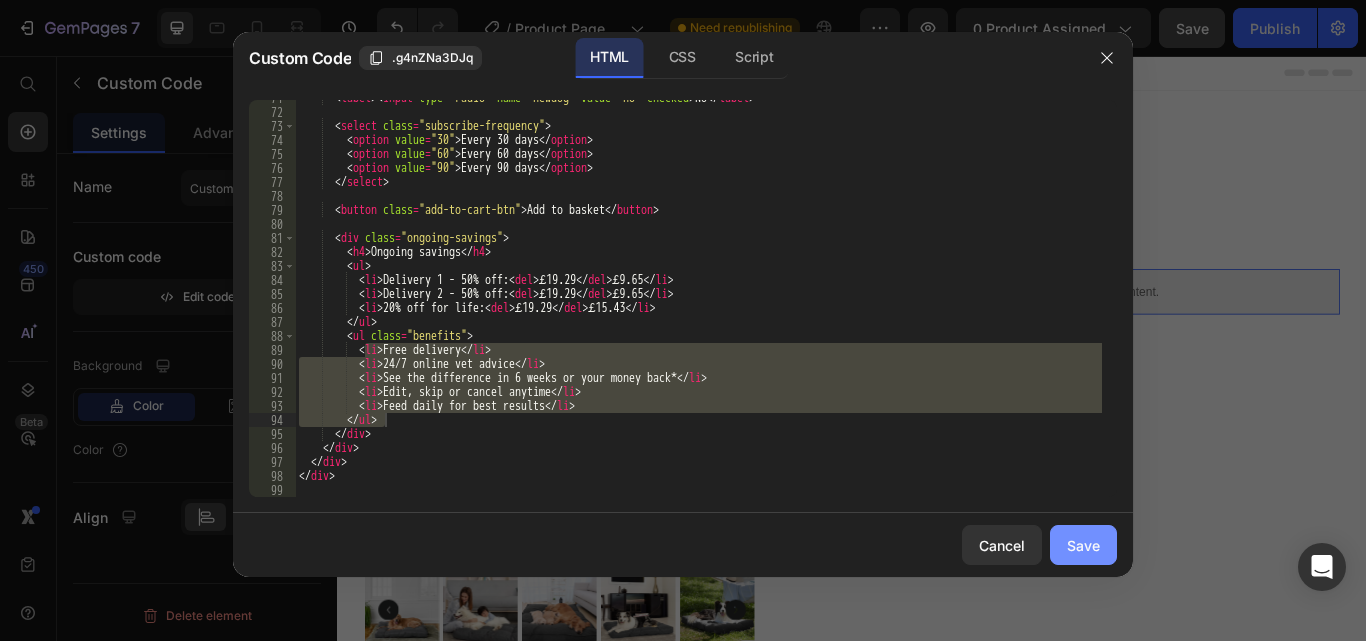 drag, startPoint x: 1084, startPoint y: 543, endPoint x: 872, endPoint y: 570, distance: 213.71242 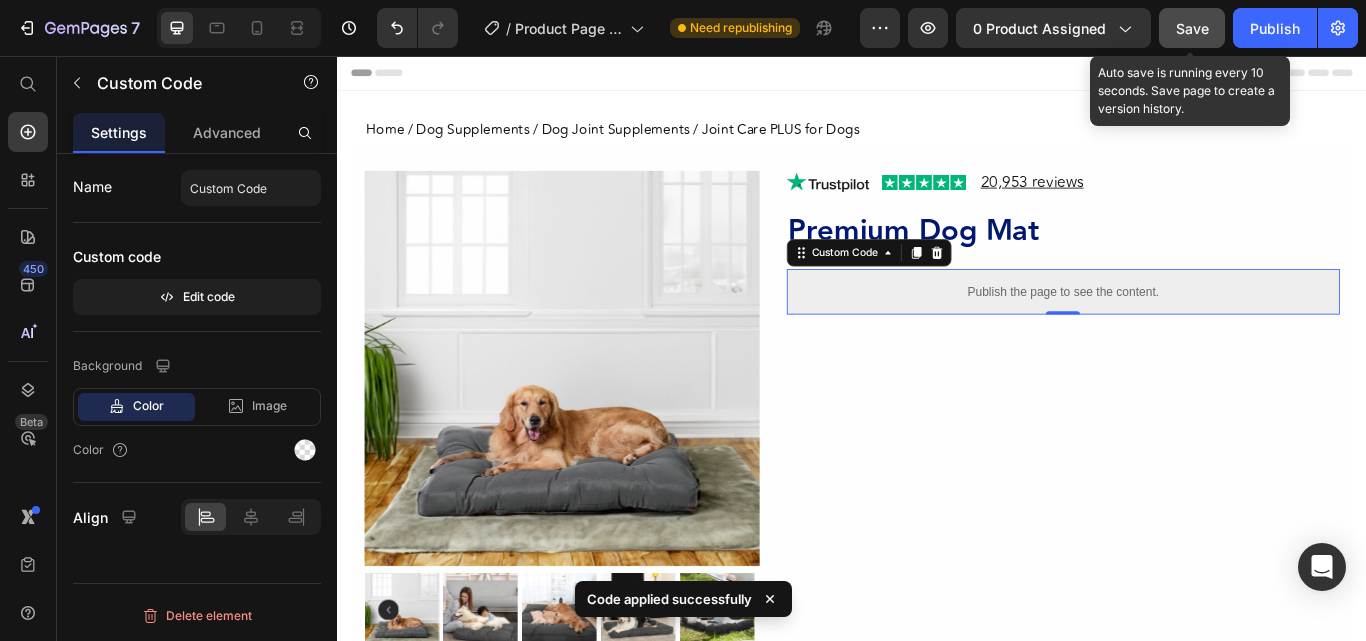 click on "Save" at bounding box center [1192, 28] 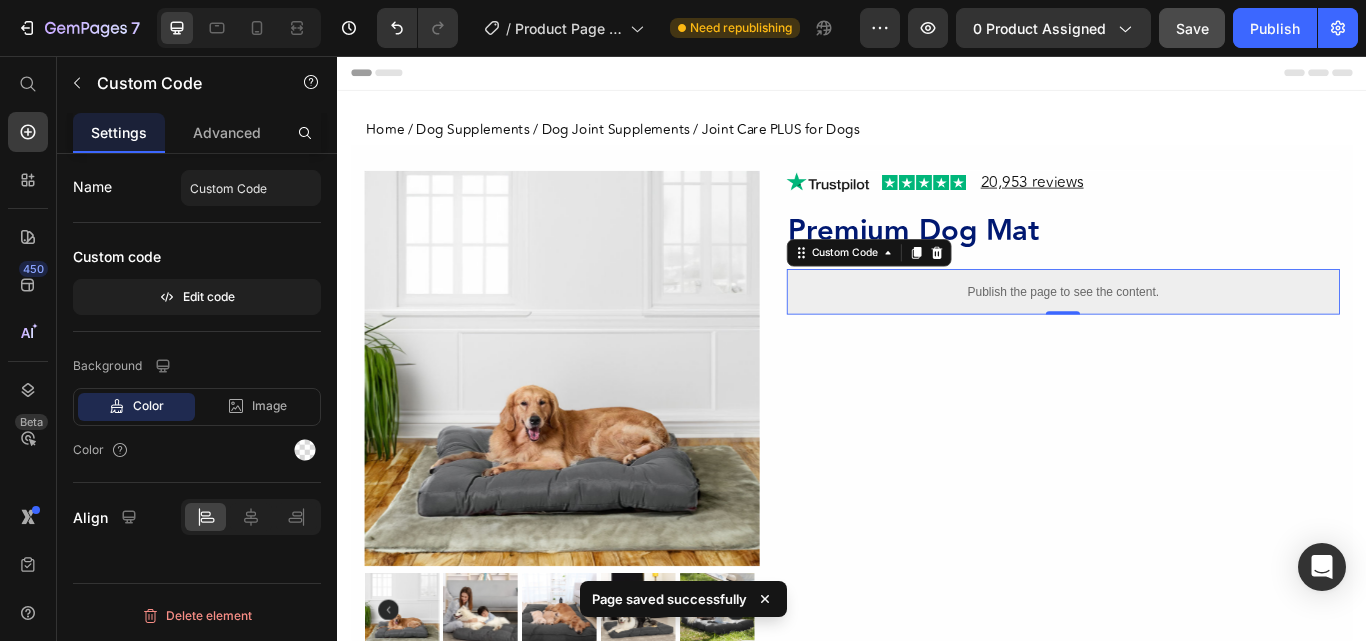 click 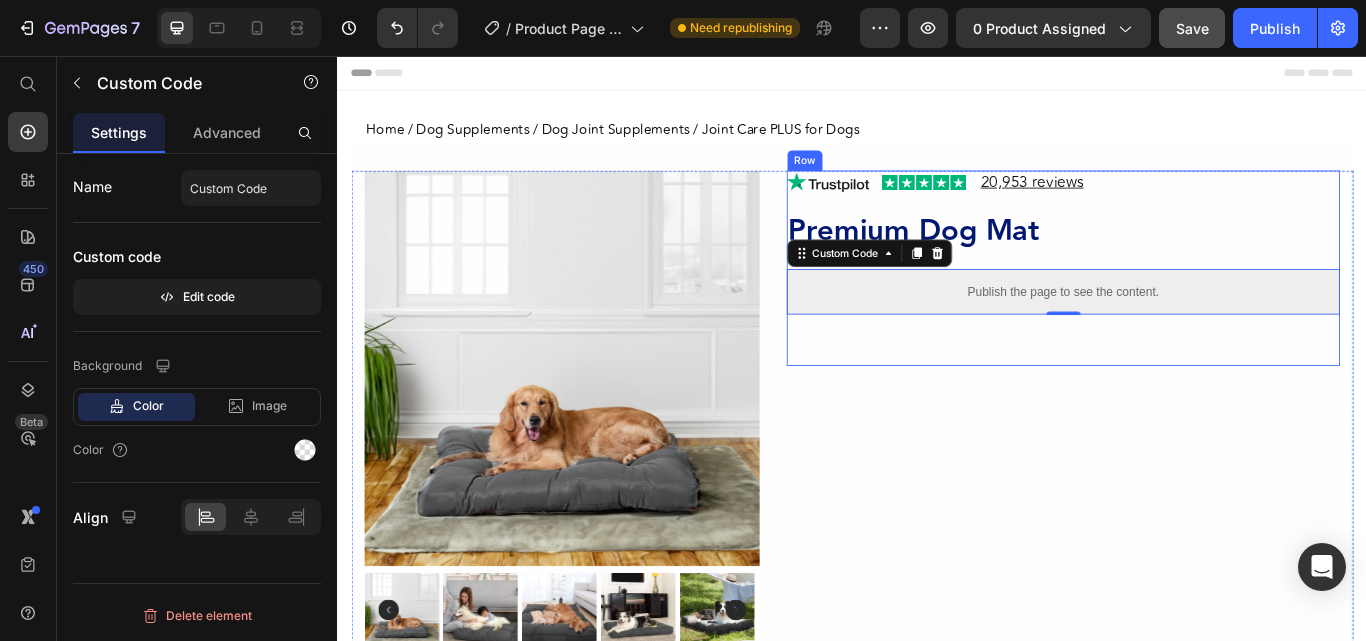 click on "20,953 reviews Heading Image Image Row Premium Dog Mat Product Title
Publish the page to see the content.
Custom Code   0 Row" at bounding box center [1183, 304] 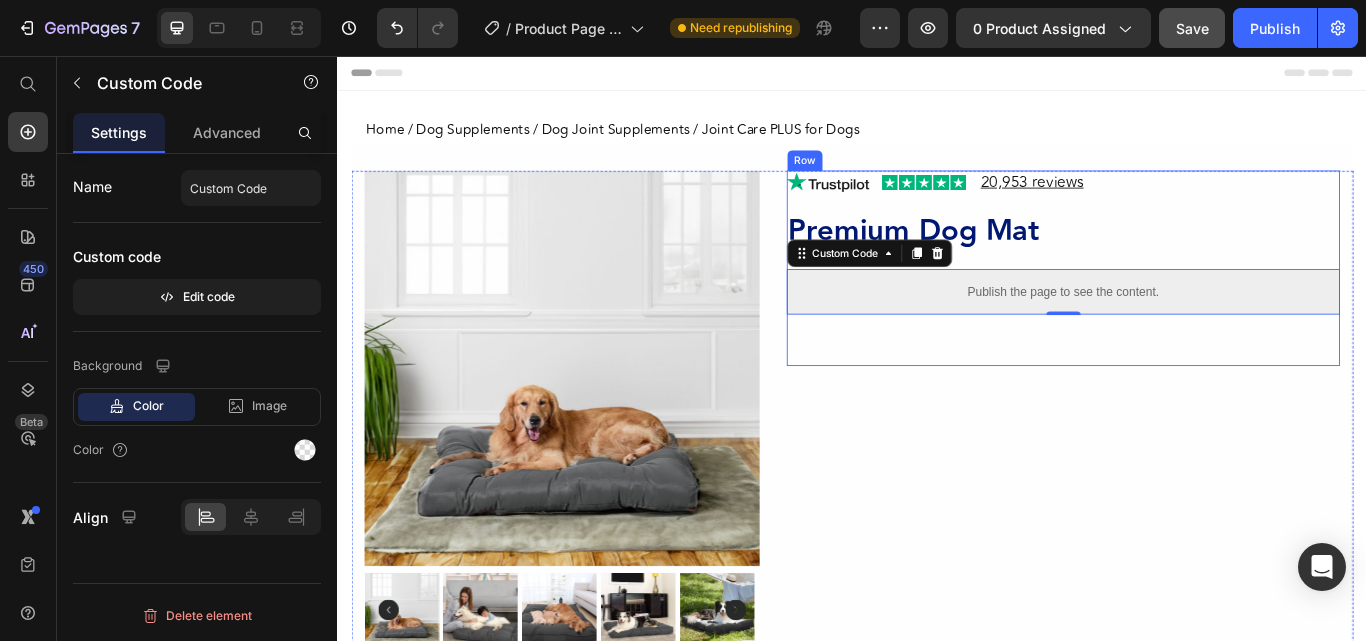 click on "20,953 reviews Heading Image Image Row Premium Dog Mat Product Title
Publish the page to see the content.
Custom Code   0 Row" at bounding box center [1183, 304] 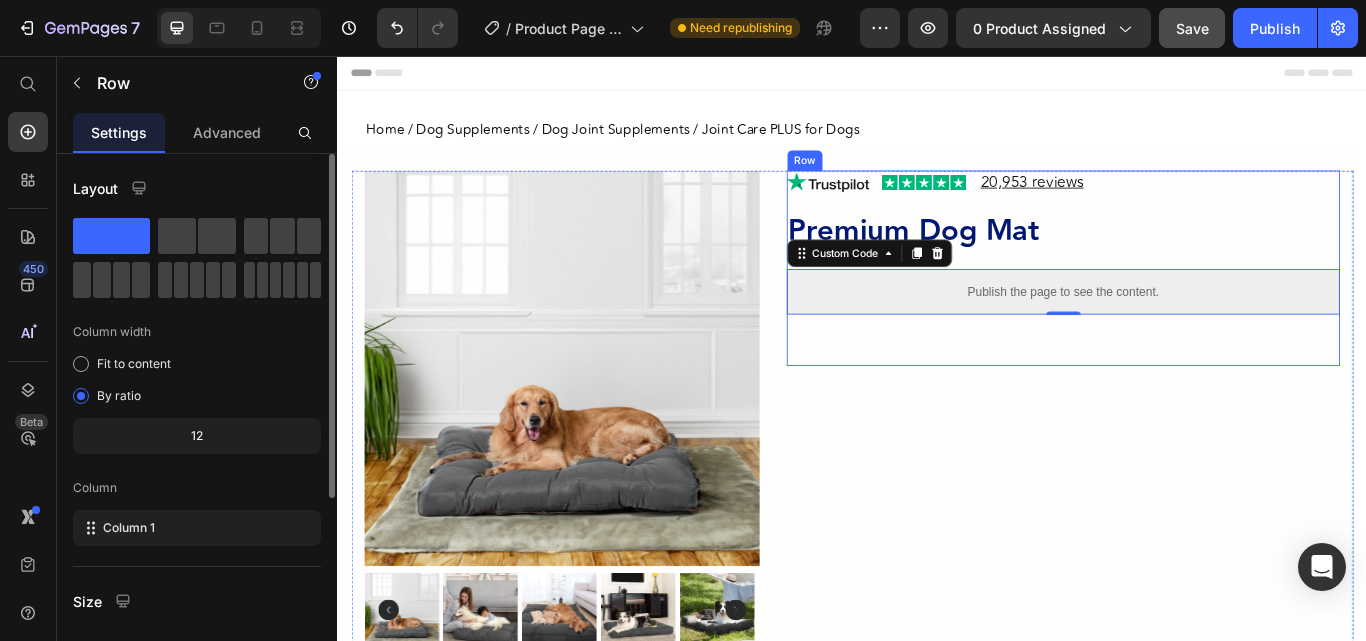 click on "Advanced" at bounding box center (227, 132) 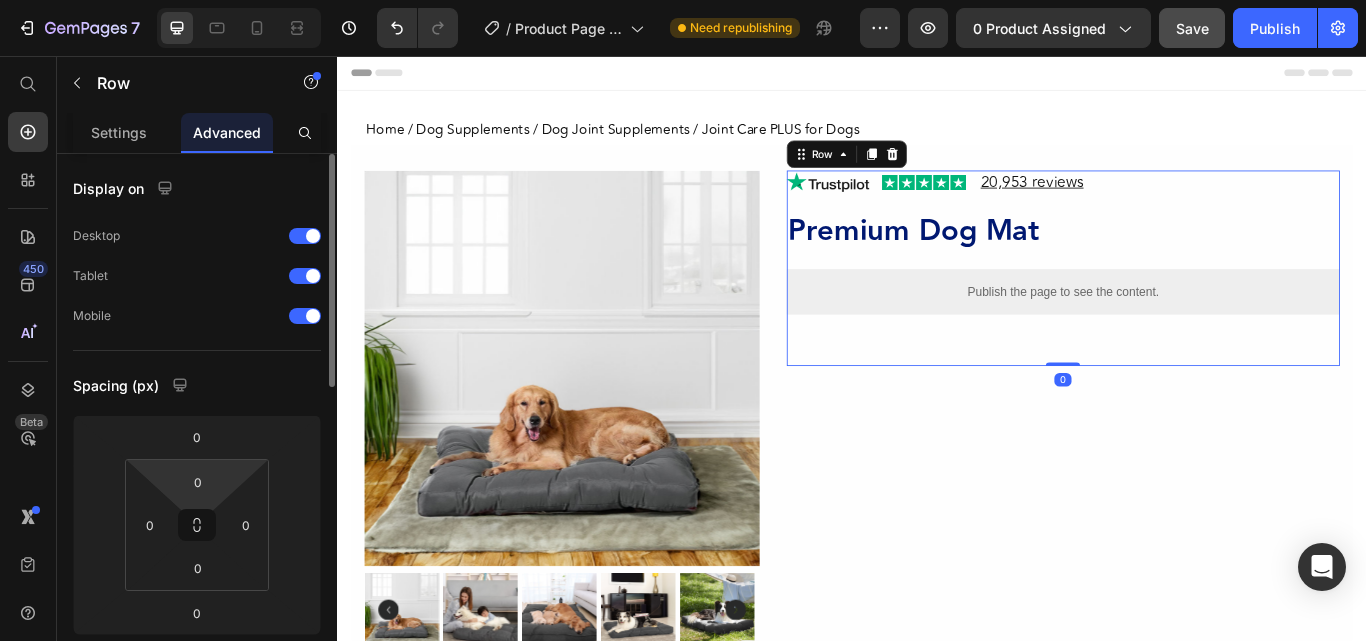 scroll, scrollTop: 0, scrollLeft: 0, axis: both 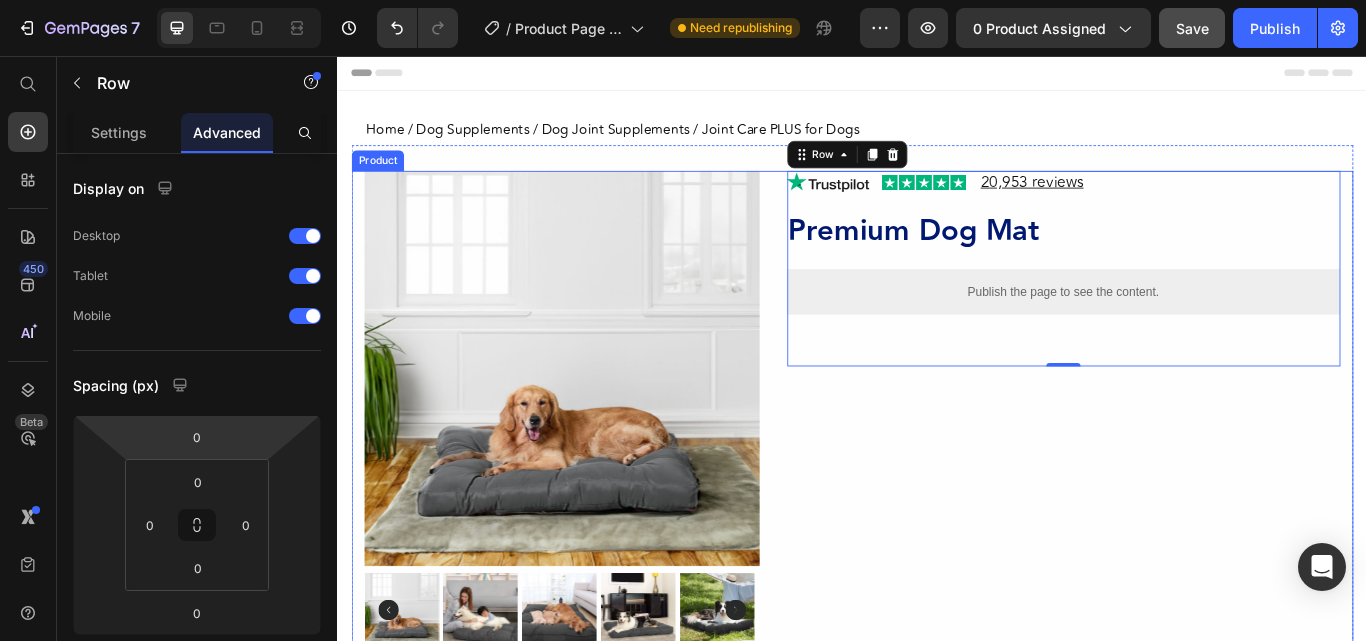 click on "Product Images Row Row Row 20,953 reviews Heading Image Image Row Premium Dog Mat Product Title
Publish the page to see the content.
Custom Code Row Row   0 Product" at bounding box center [937, 468] 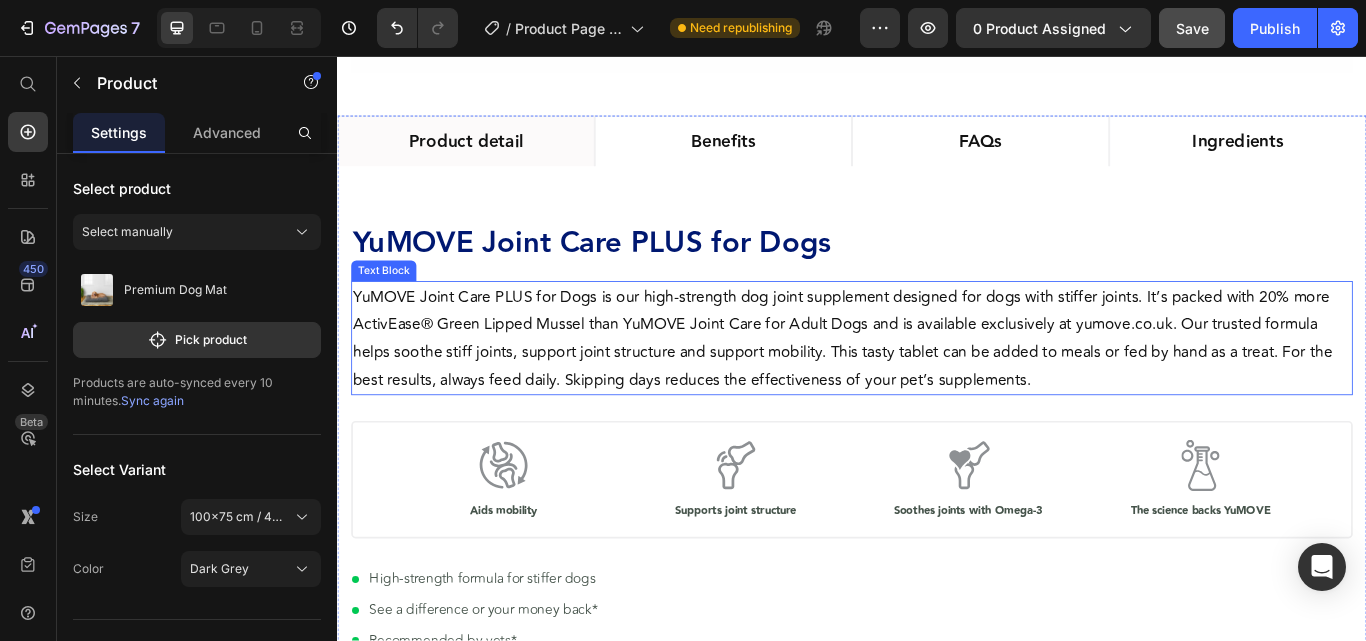 scroll, scrollTop: 300, scrollLeft: 0, axis: vertical 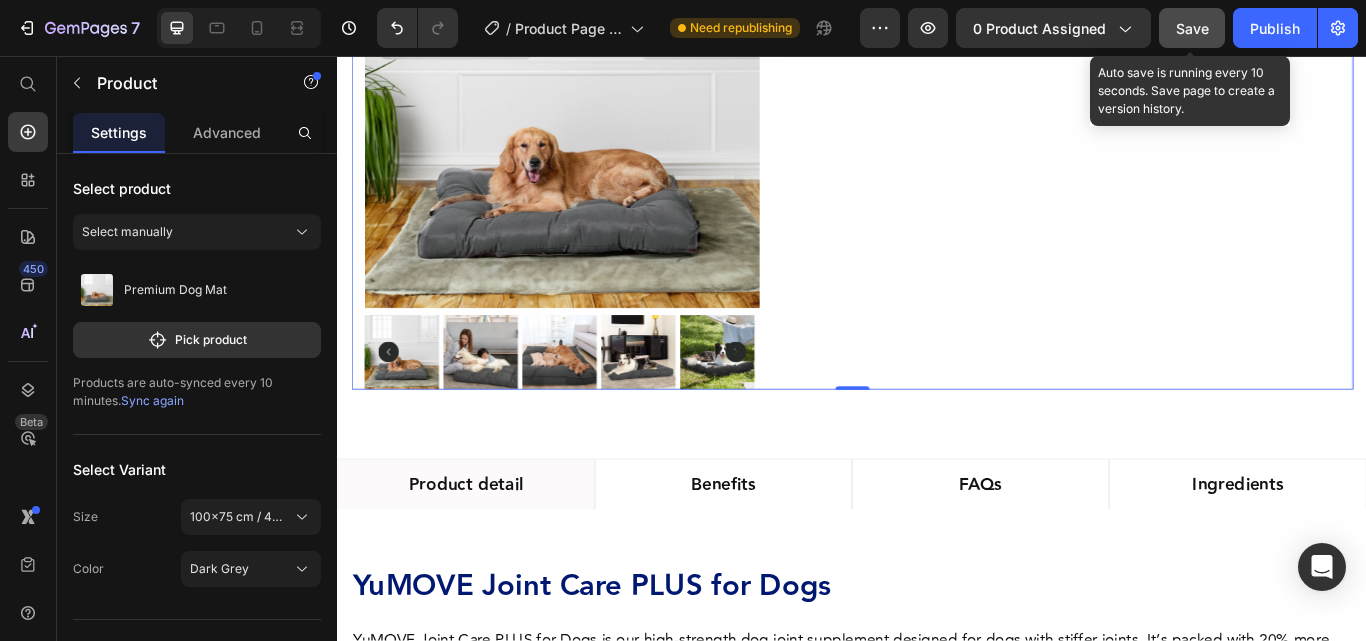 click on "Save" at bounding box center (1192, 28) 